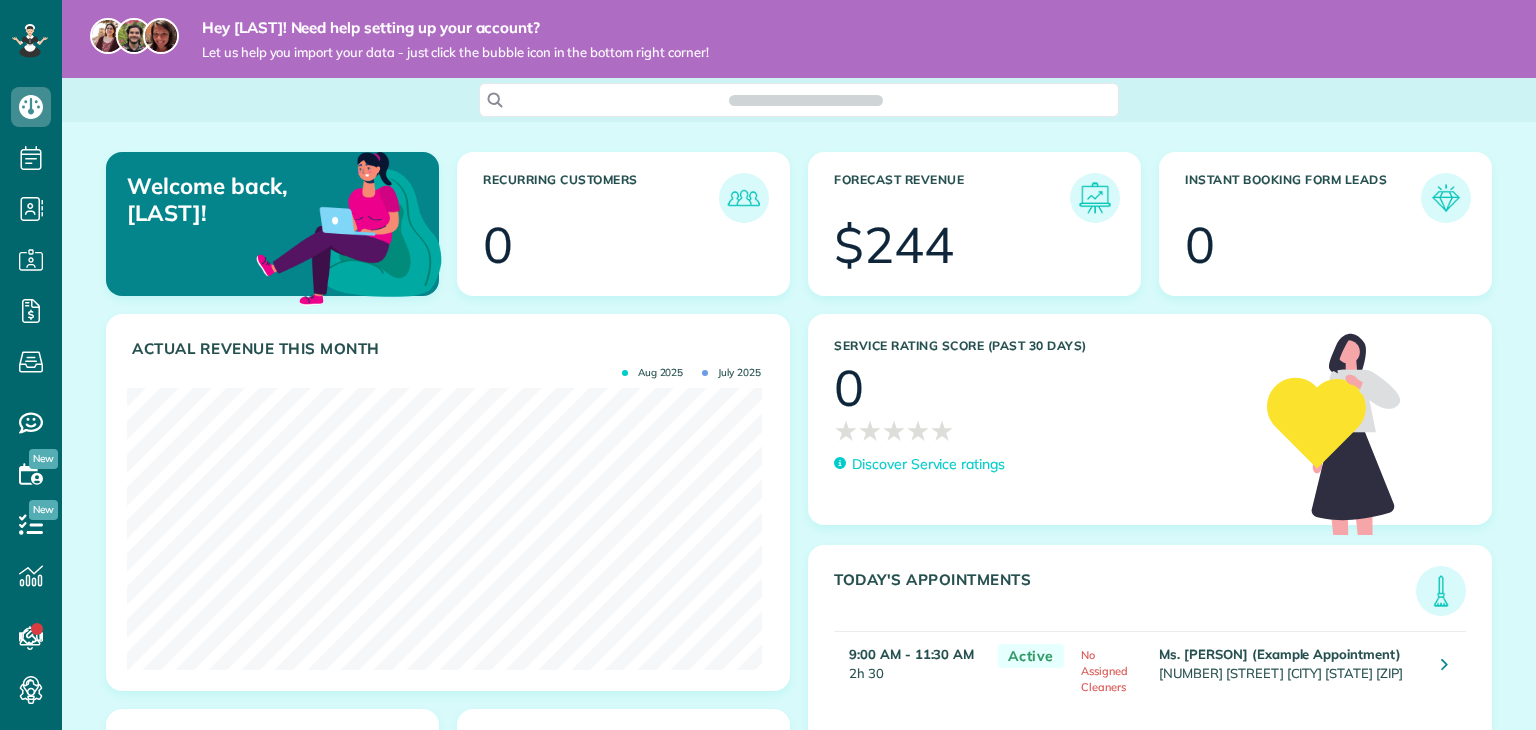 scroll, scrollTop: 0, scrollLeft: 0, axis: both 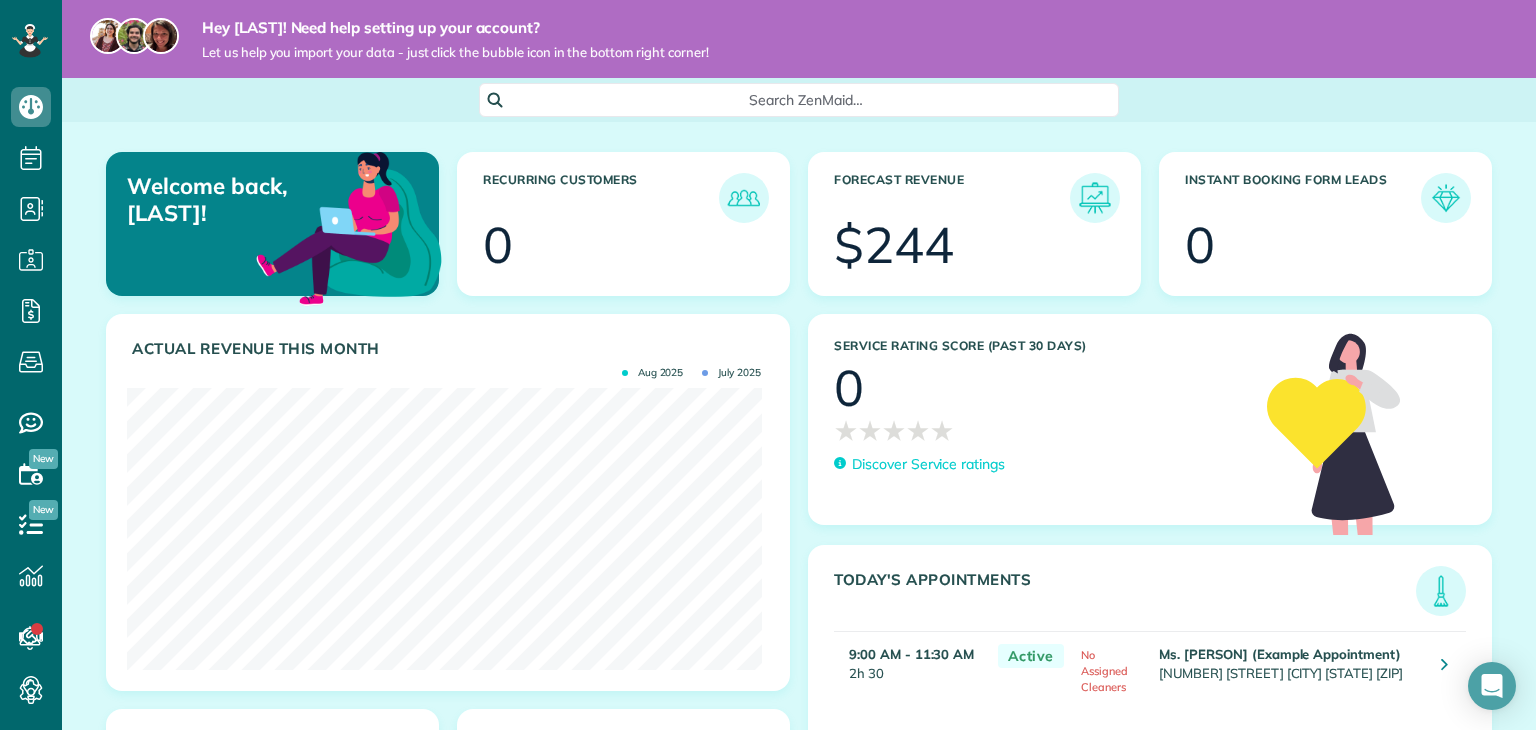 click on "Let us help you import your data - just click the bubble icon in the bottom right corner!" at bounding box center (455, 52) 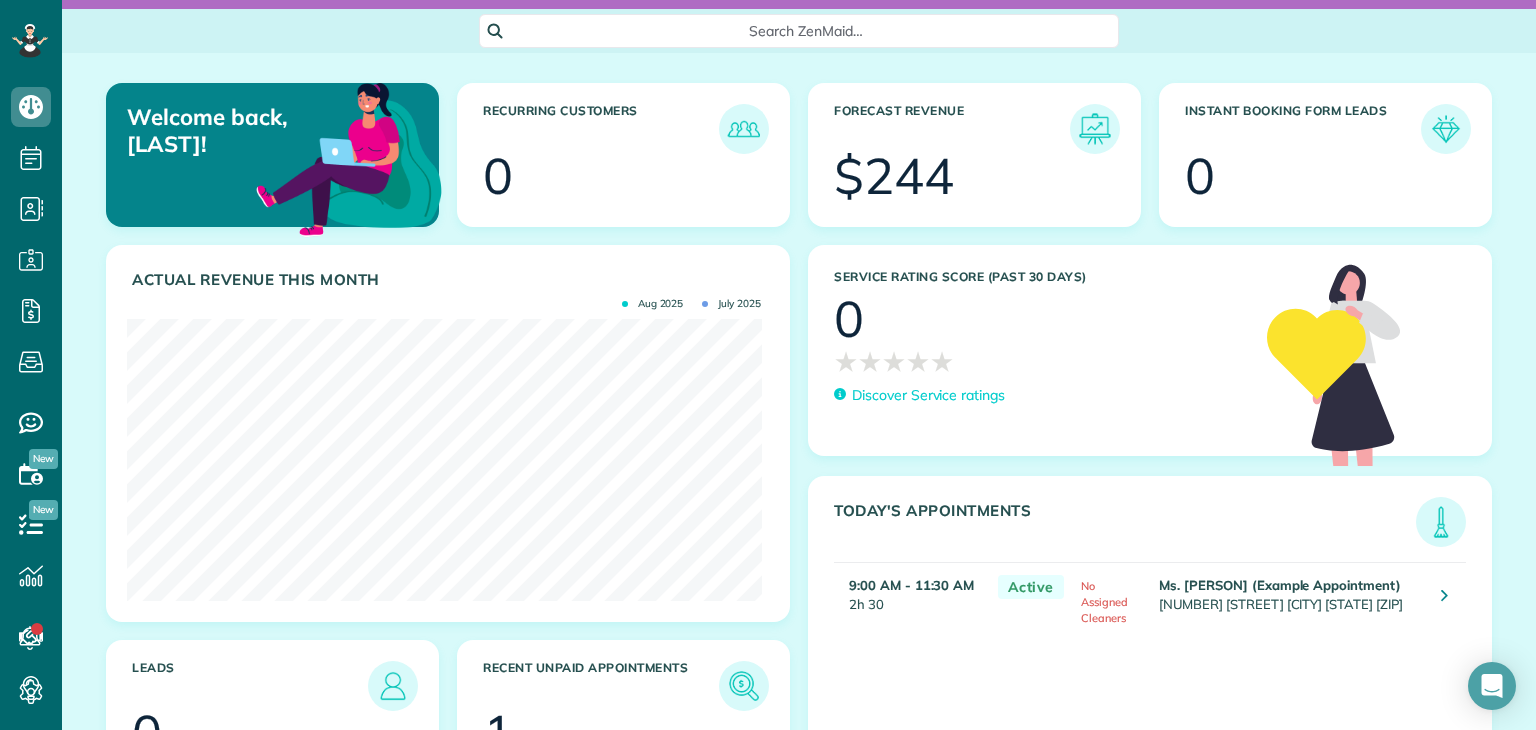 scroll, scrollTop: 0, scrollLeft: 0, axis: both 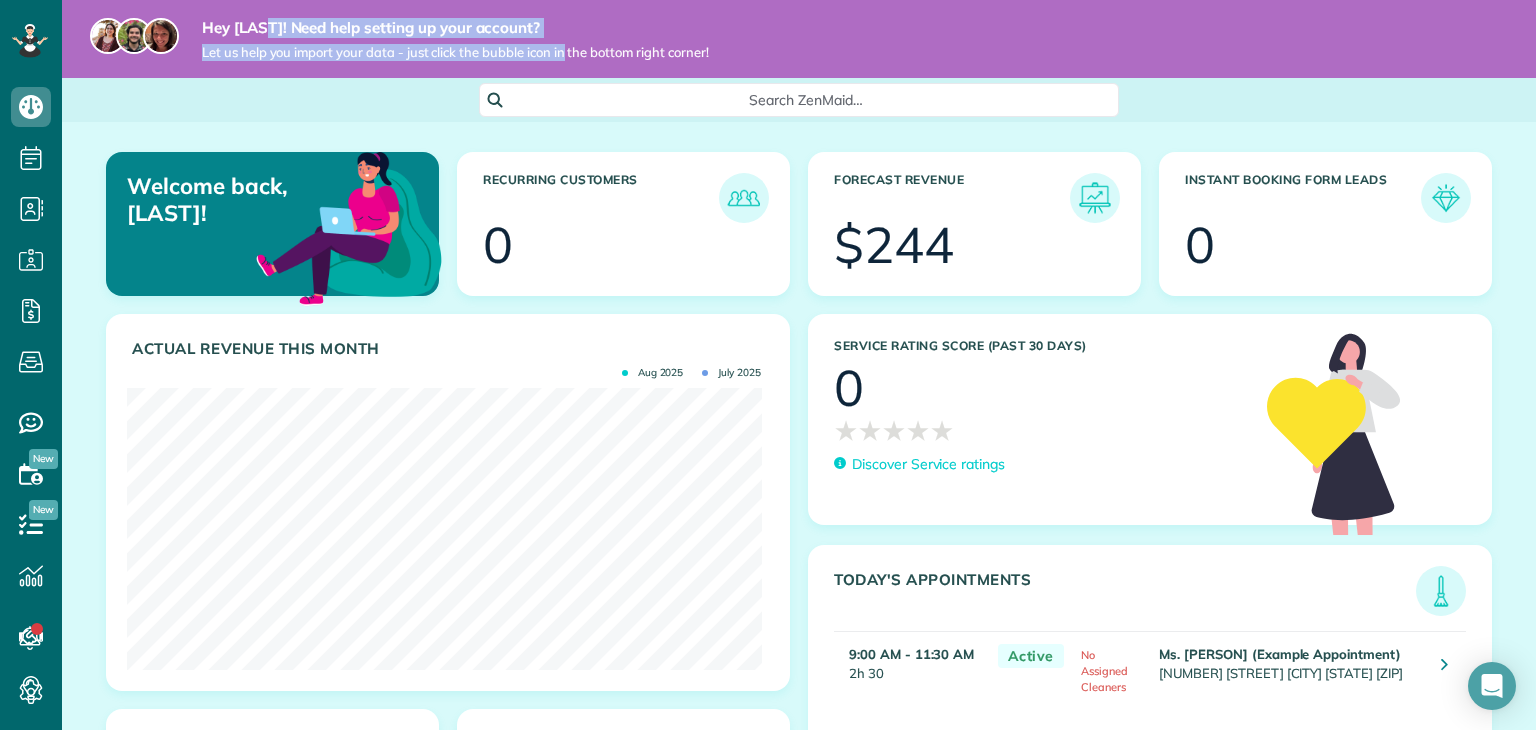 drag, startPoint x: 212, startPoint y: 26, endPoint x: 527, endPoint y: 49, distance: 315.83856 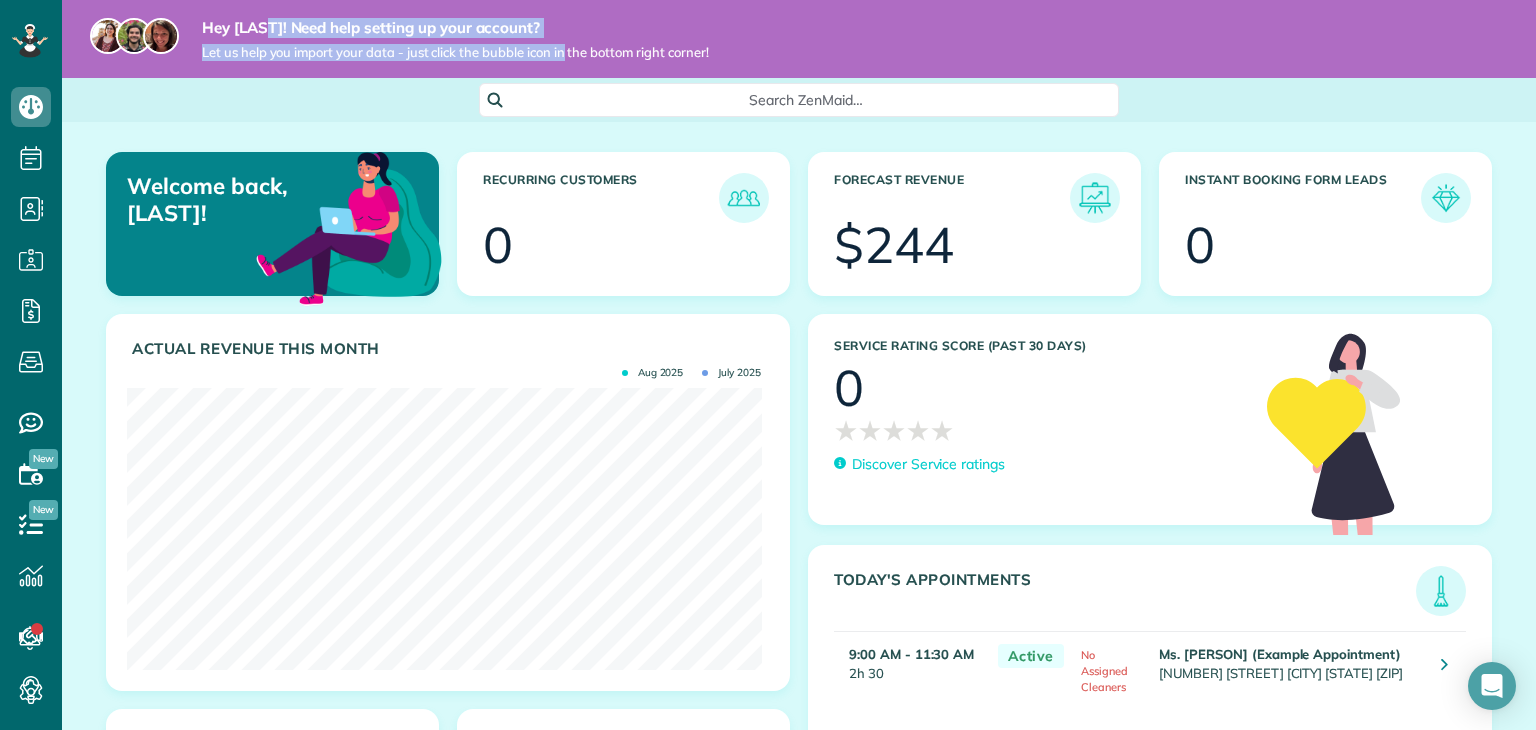 click on "Hey Khalfani! Need help setting up your account?
Let us help you import your data - just click the bubble icon in the bottom right corner!" at bounding box center [439, 39] 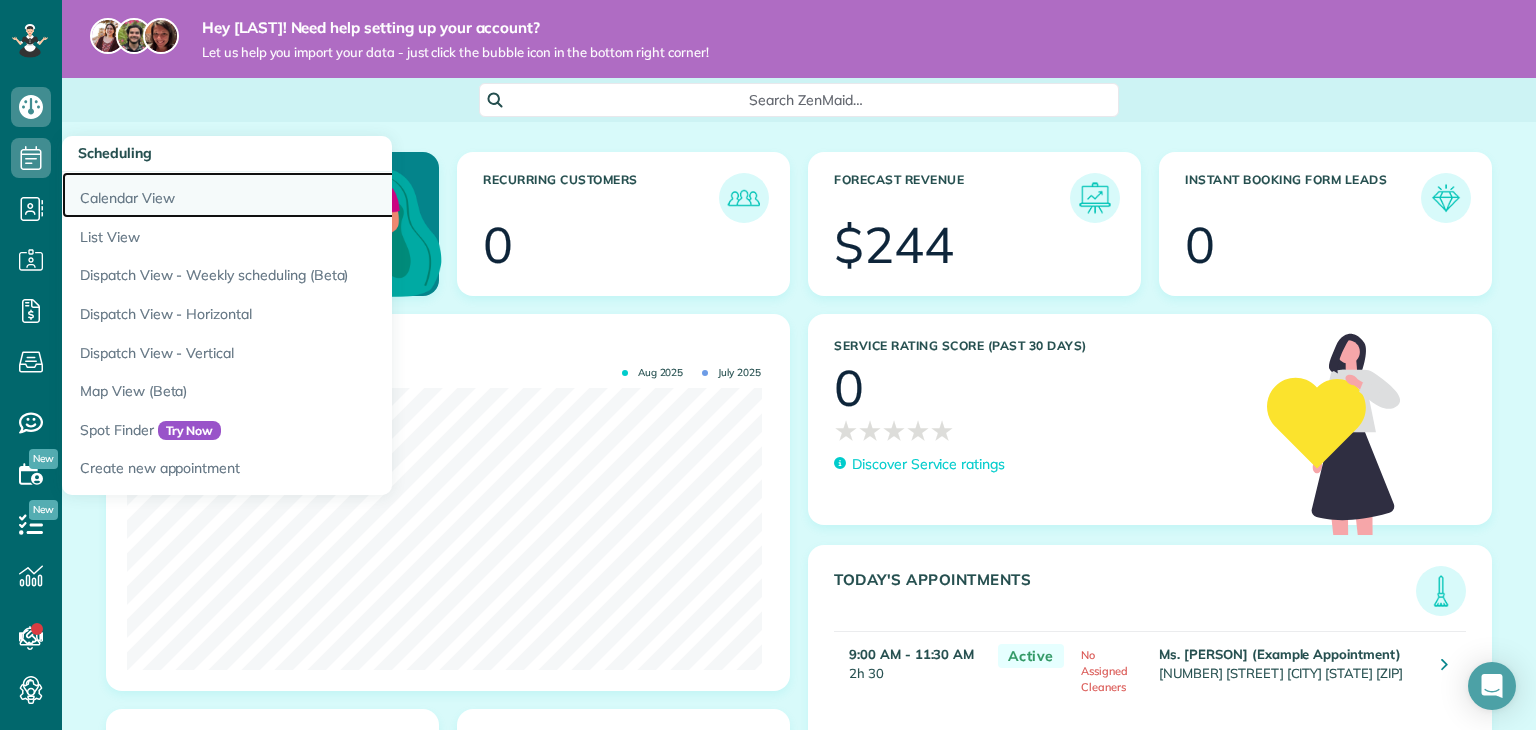 click on "Calendar View" at bounding box center [312, 195] 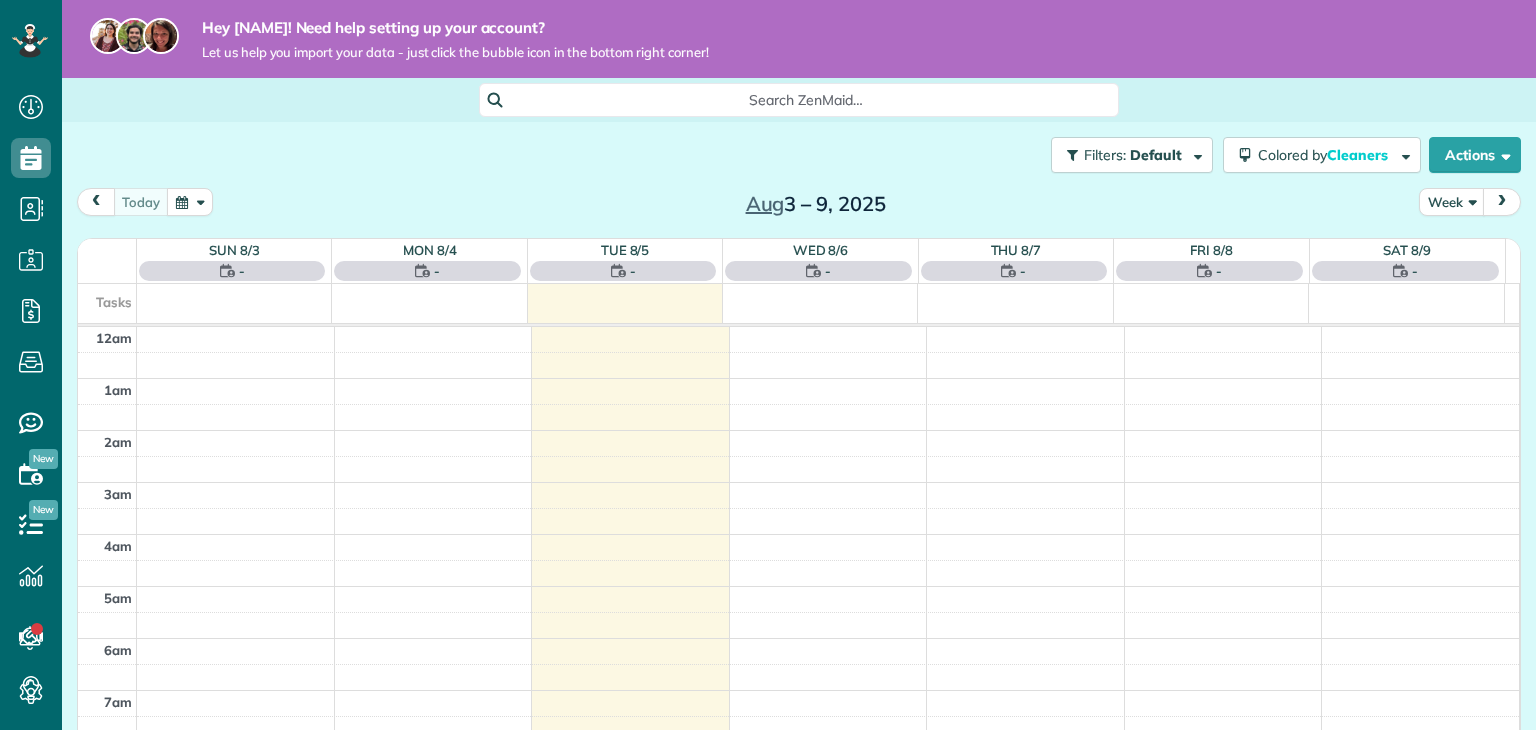 scroll, scrollTop: 0, scrollLeft: 0, axis: both 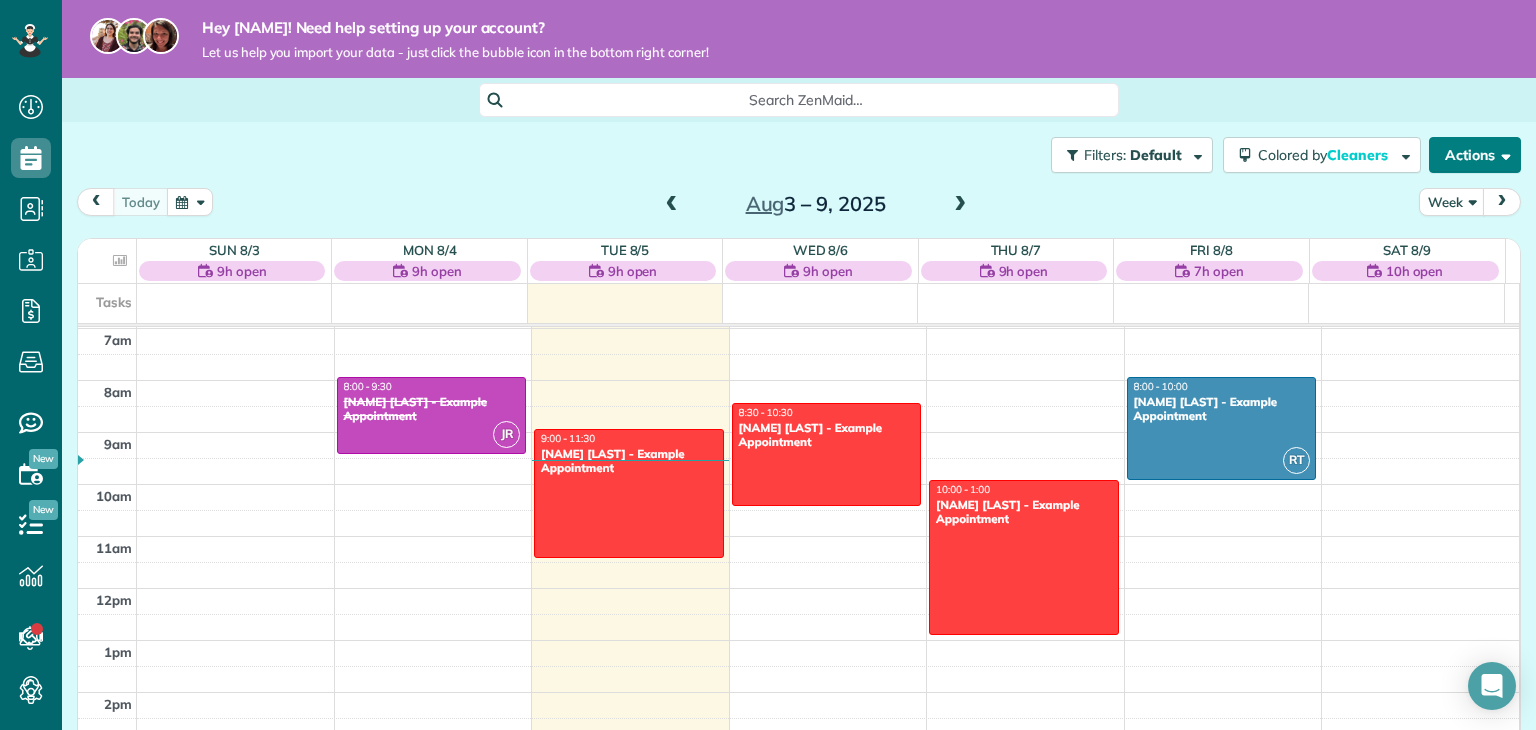 click on "Actions" at bounding box center (1475, 155) 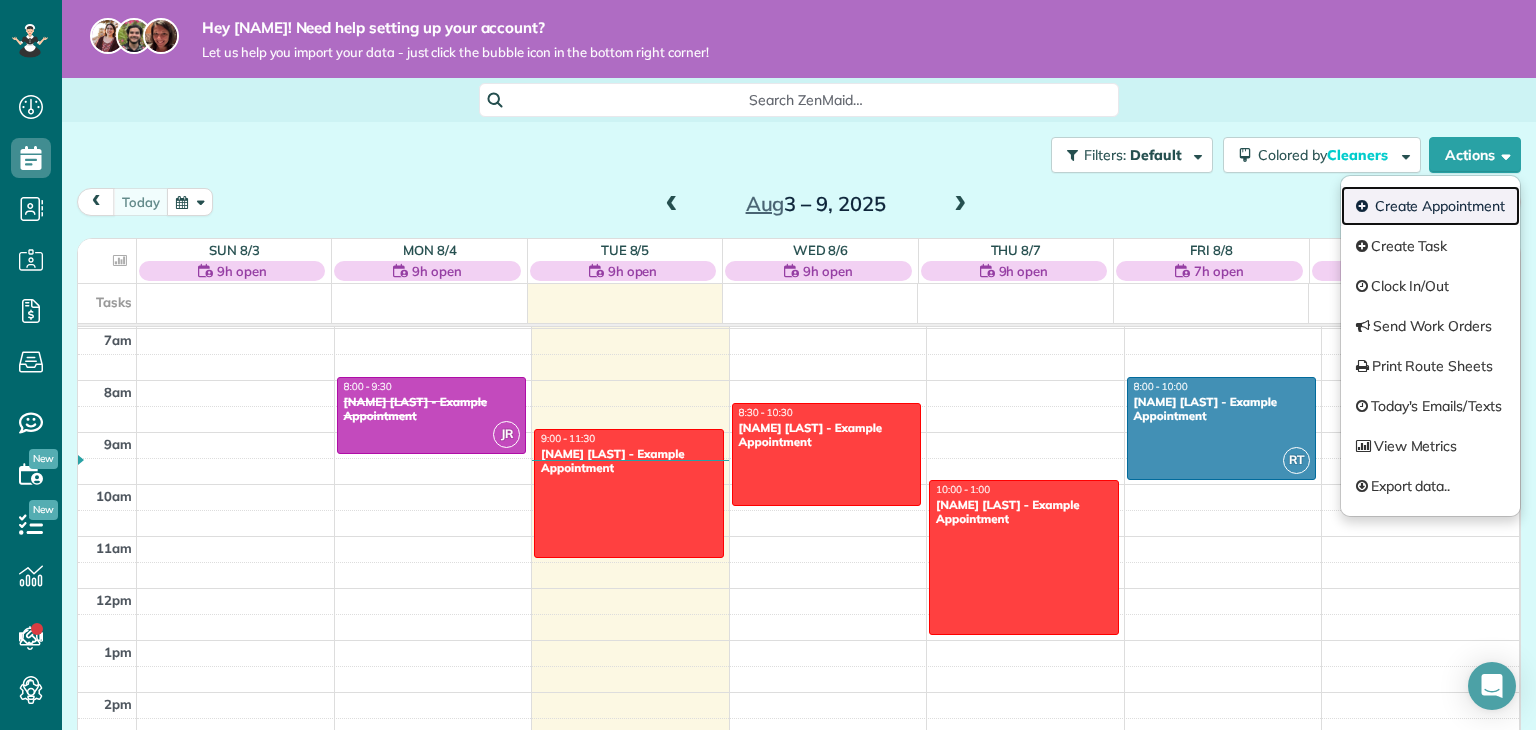 click on "Create Appointment" at bounding box center (1430, 206) 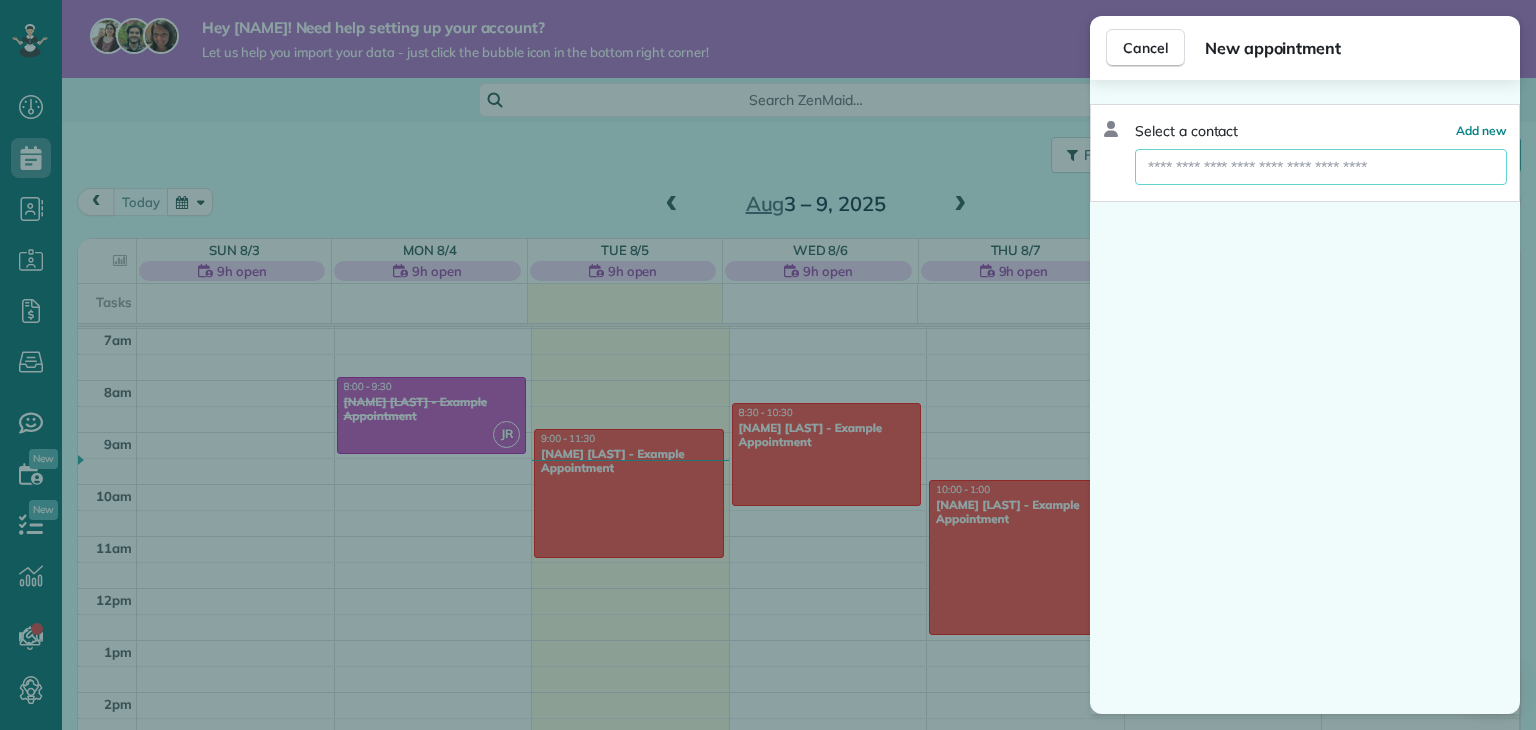 click at bounding box center (1321, 167) 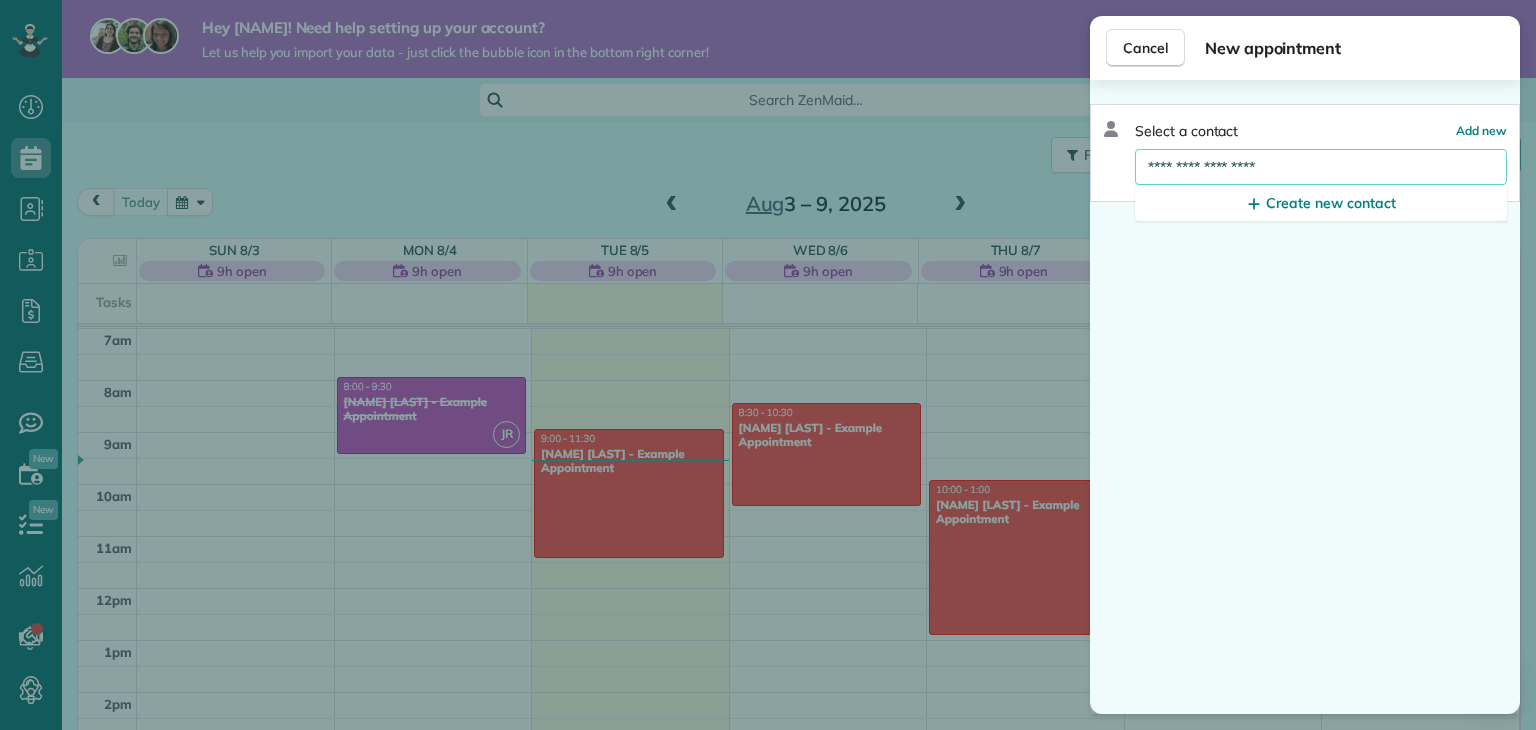 click on "**********" at bounding box center [1305, 397] 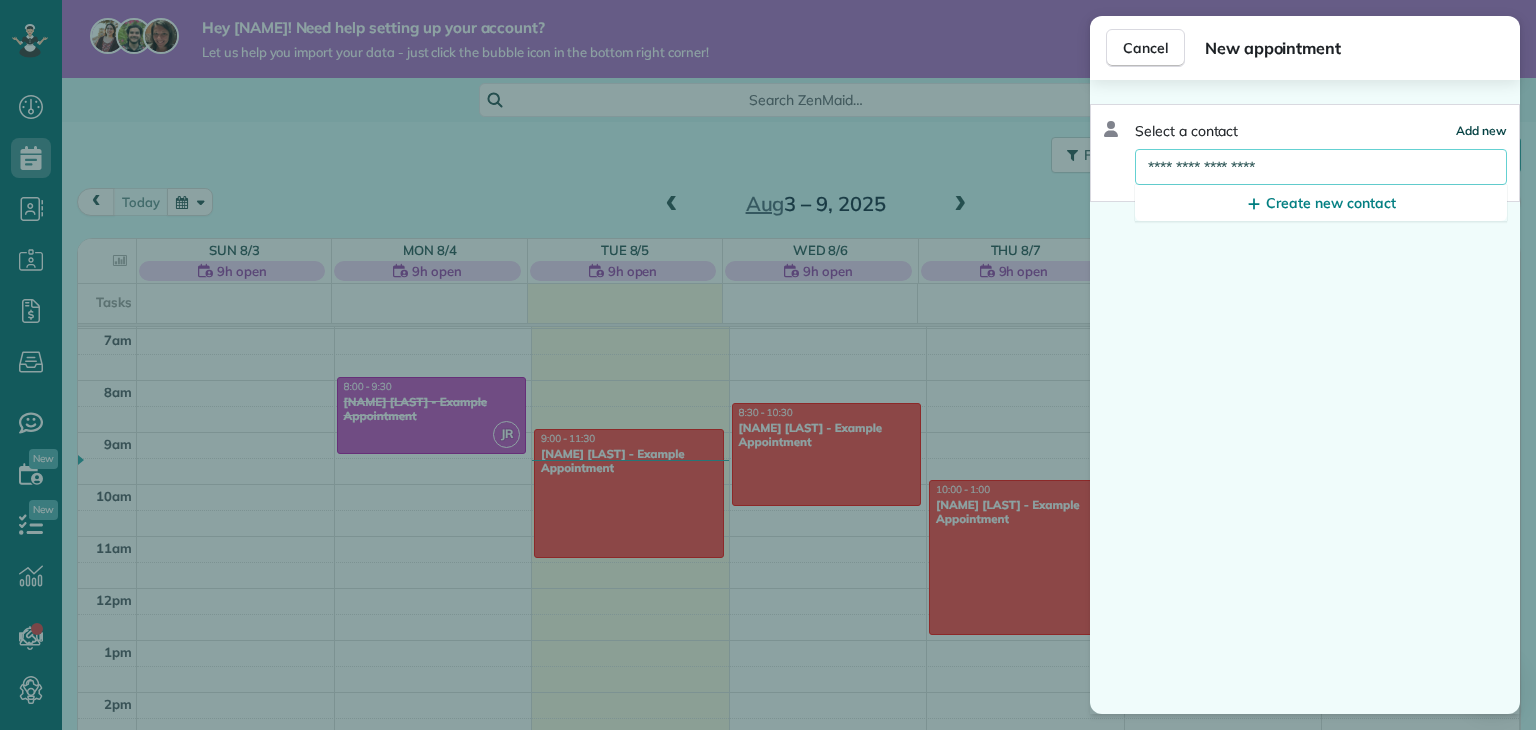 click on "**********" at bounding box center [1305, 153] 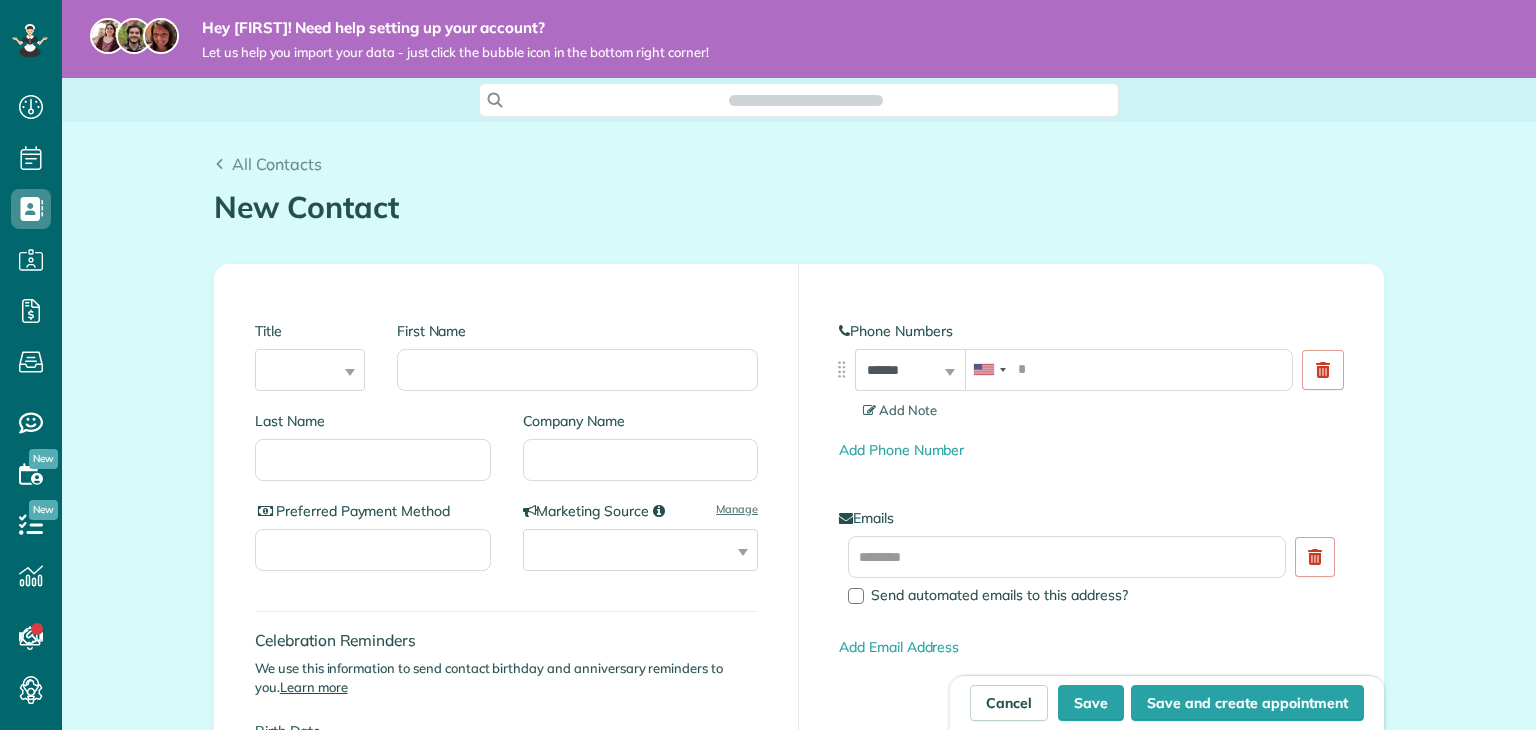 scroll, scrollTop: 0, scrollLeft: 0, axis: both 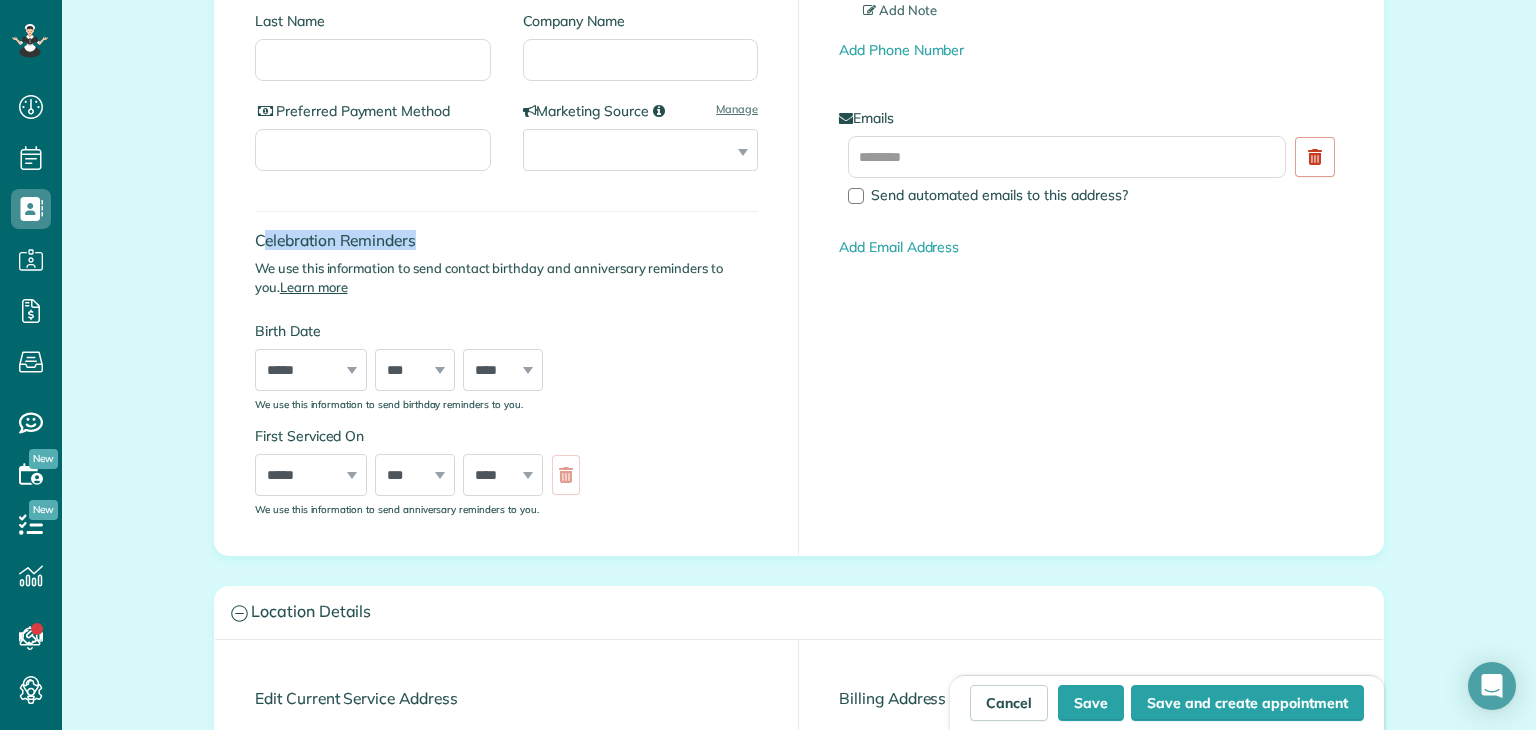 drag, startPoint x: 253, startPoint y: 247, endPoint x: 517, endPoint y: 242, distance: 264.04733 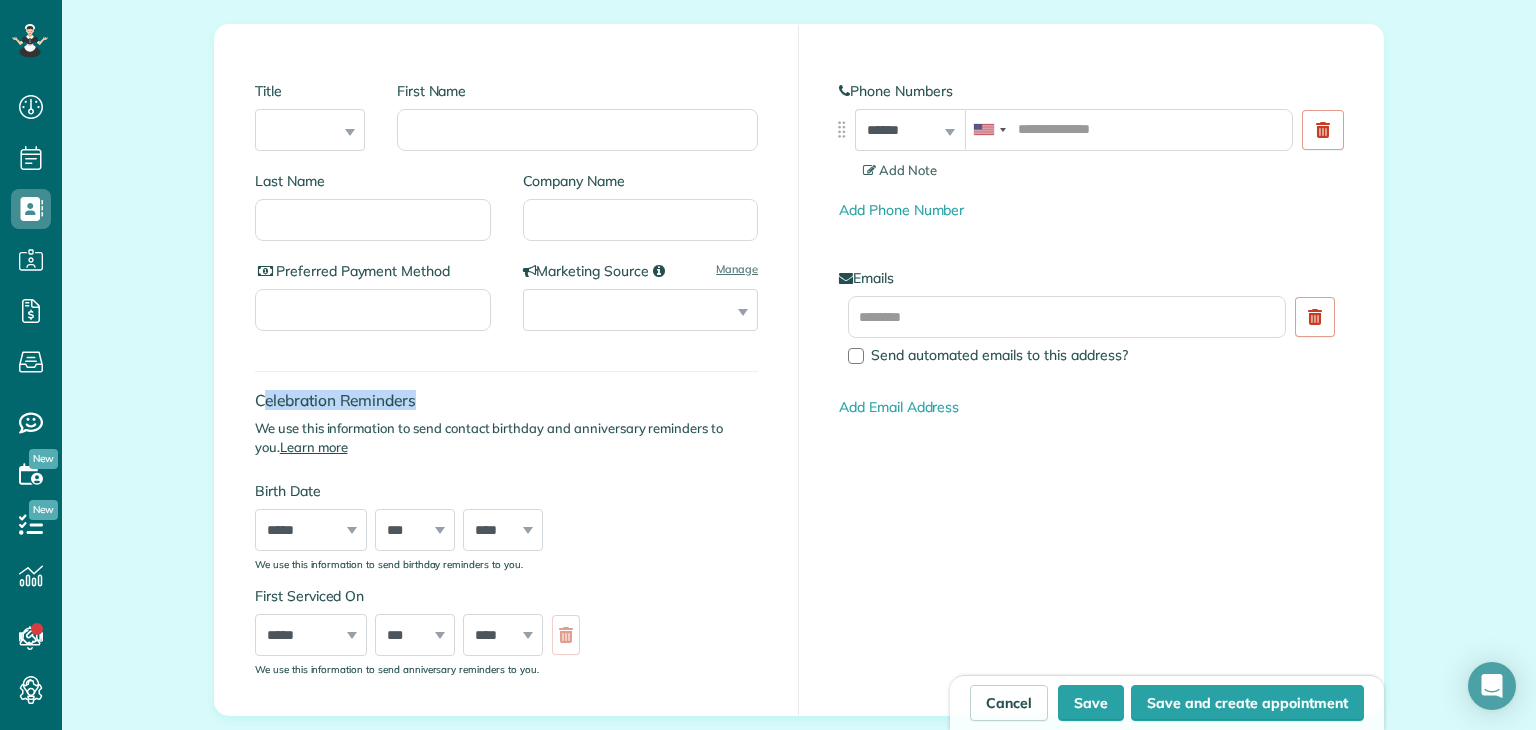 scroll, scrollTop: 155, scrollLeft: 0, axis: vertical 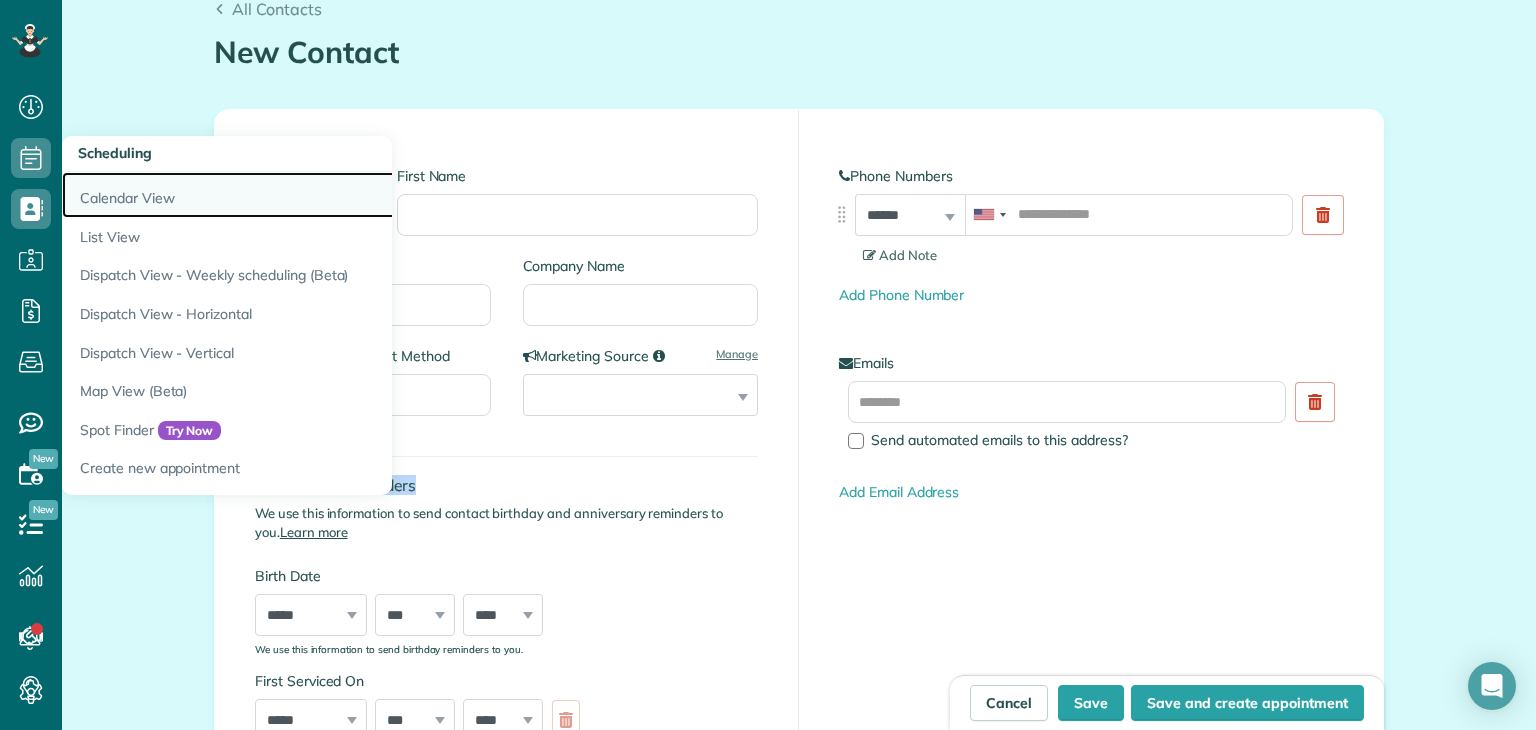 click on "Calendar View" at bounding box center [312, 195] 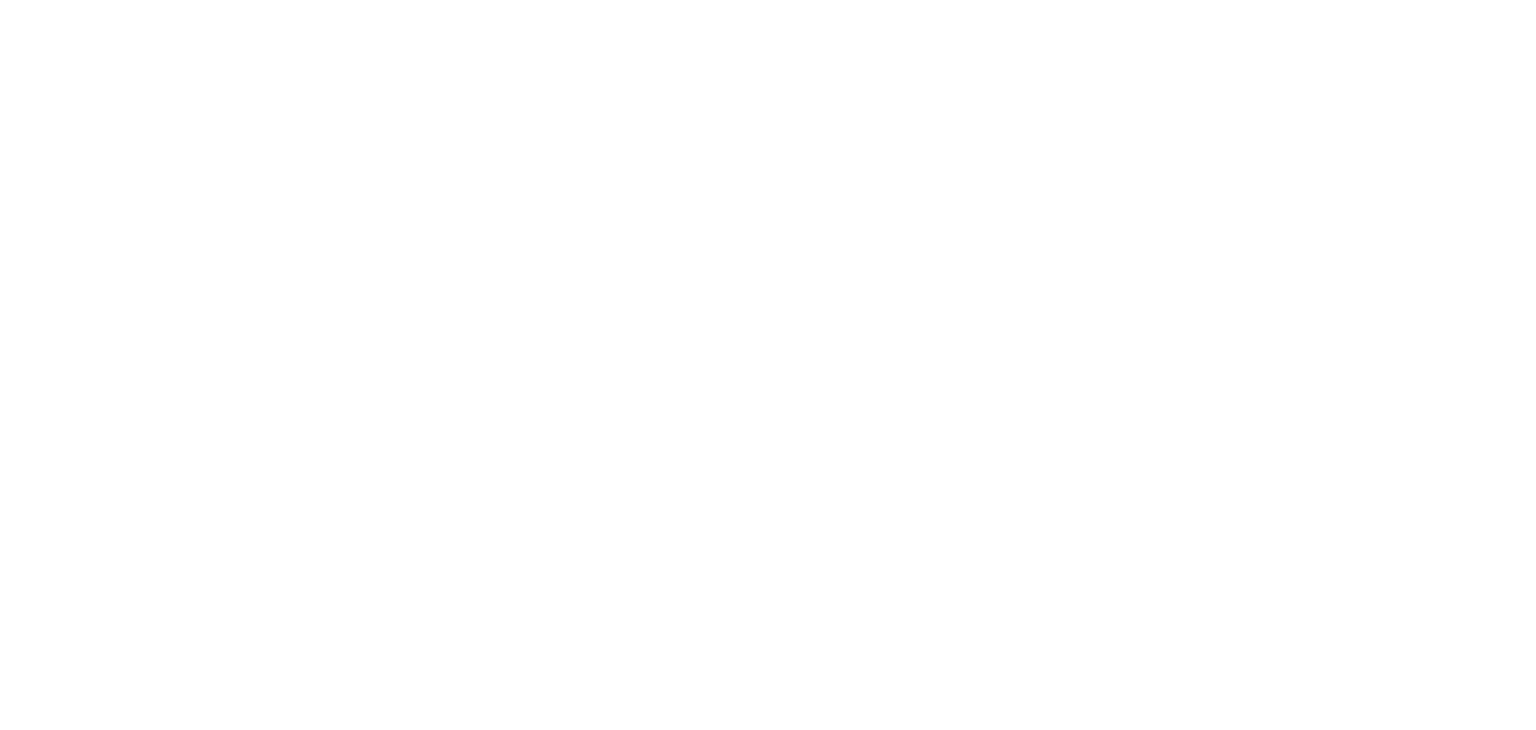 scroll, scrollTop: 0, scrollLeft: 0, axis: both 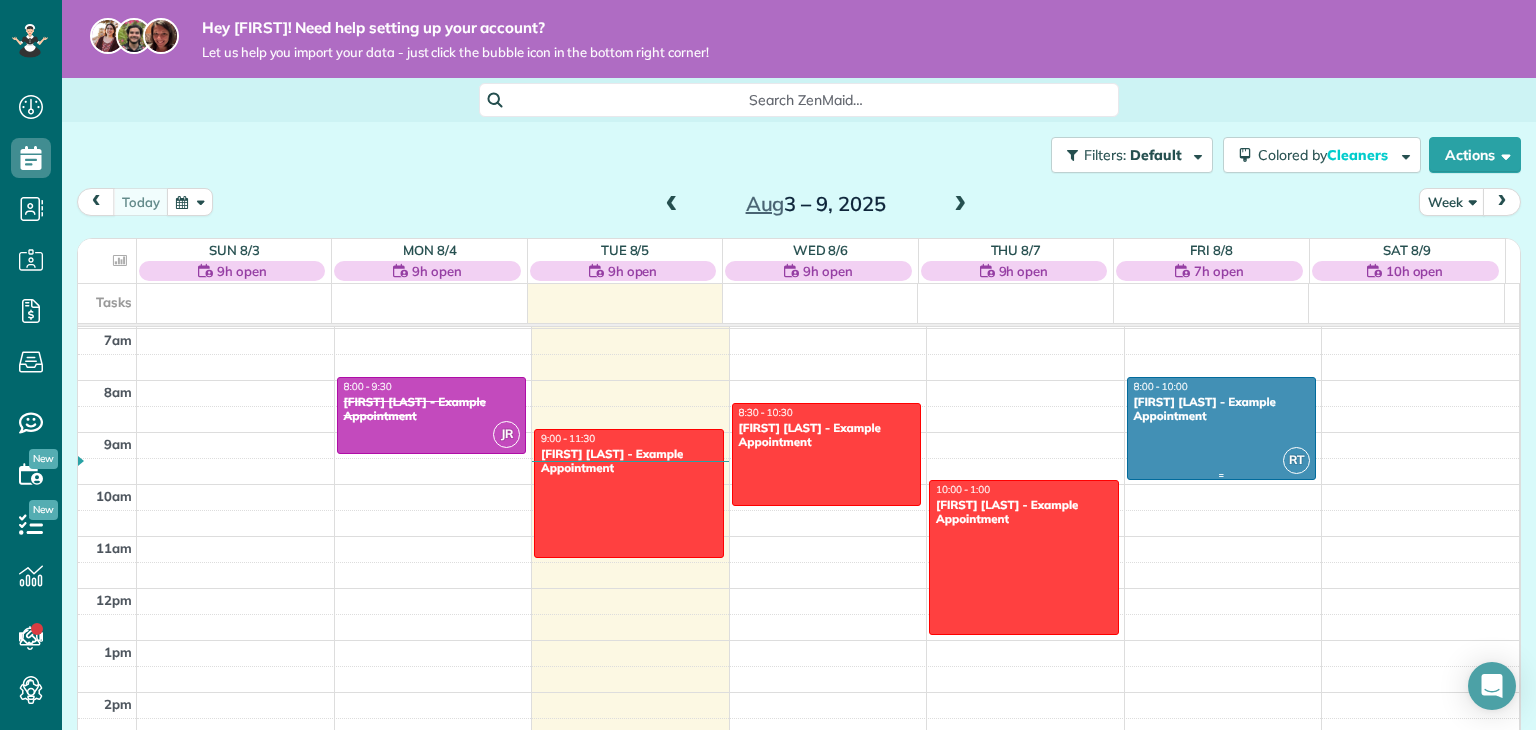 click on "[NAME] [LAST] - Example Appointment" at bounding box center [1222, 409] 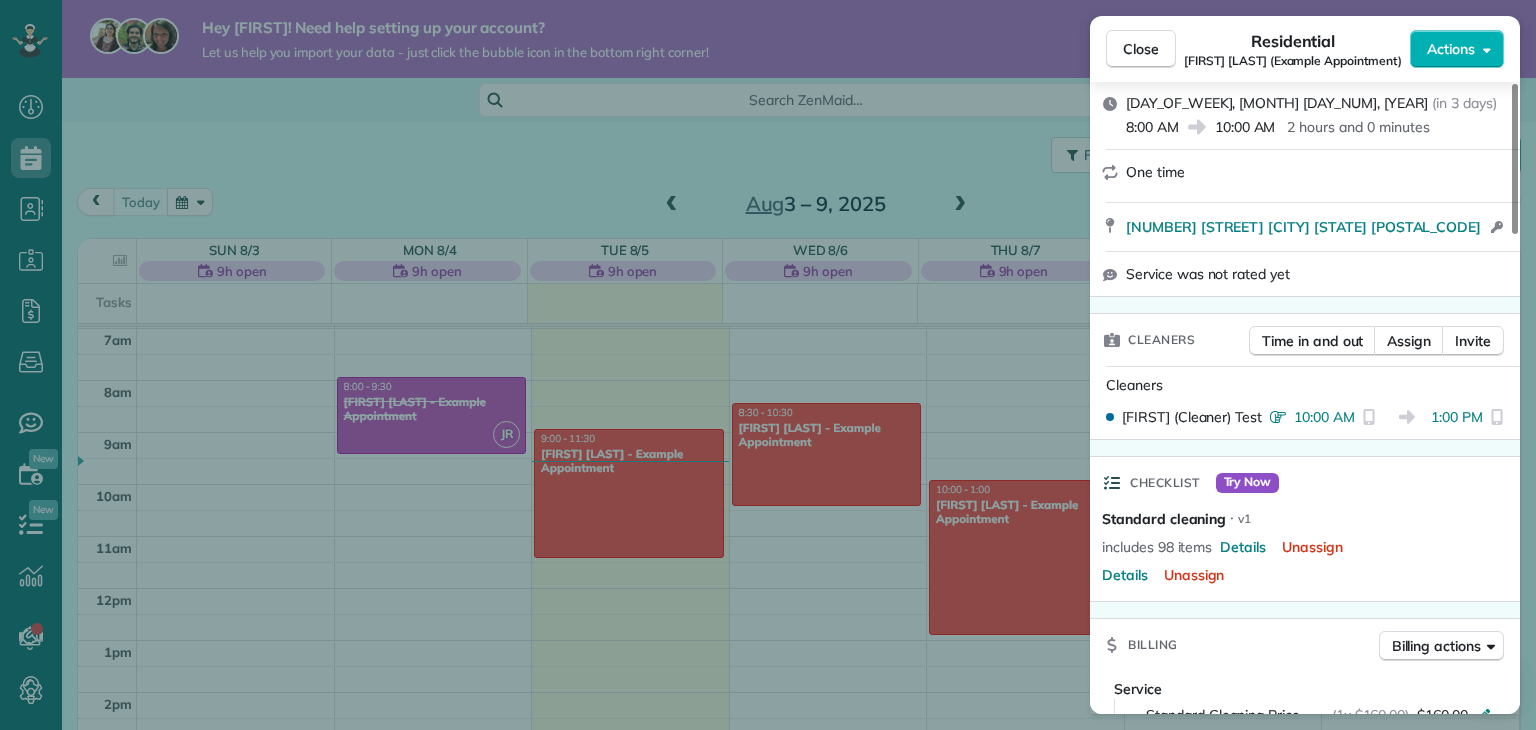 scroll, scrollTop: 601, scrollLeft: 0, axis: vertical 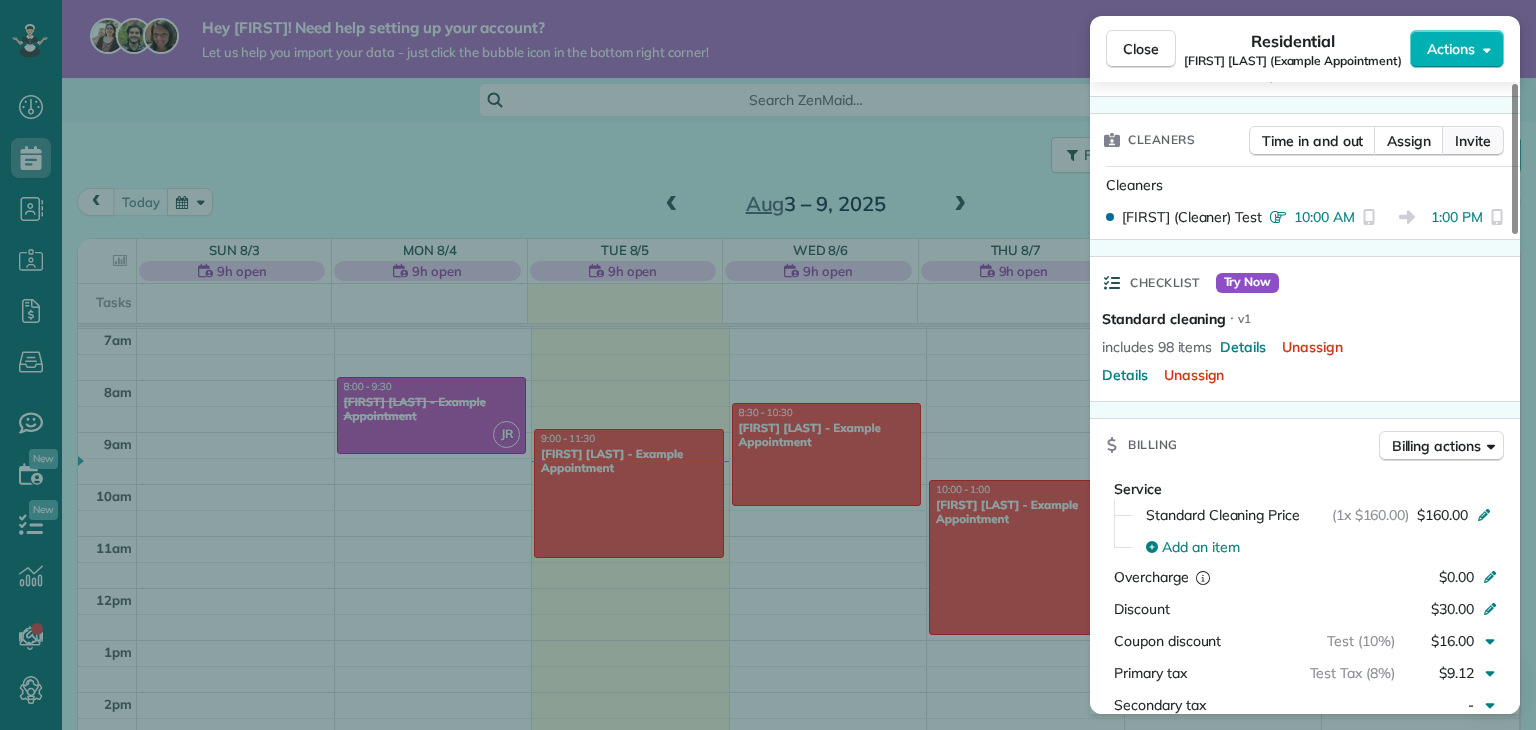 click on "Invite" at bounding box center (1473, 141) 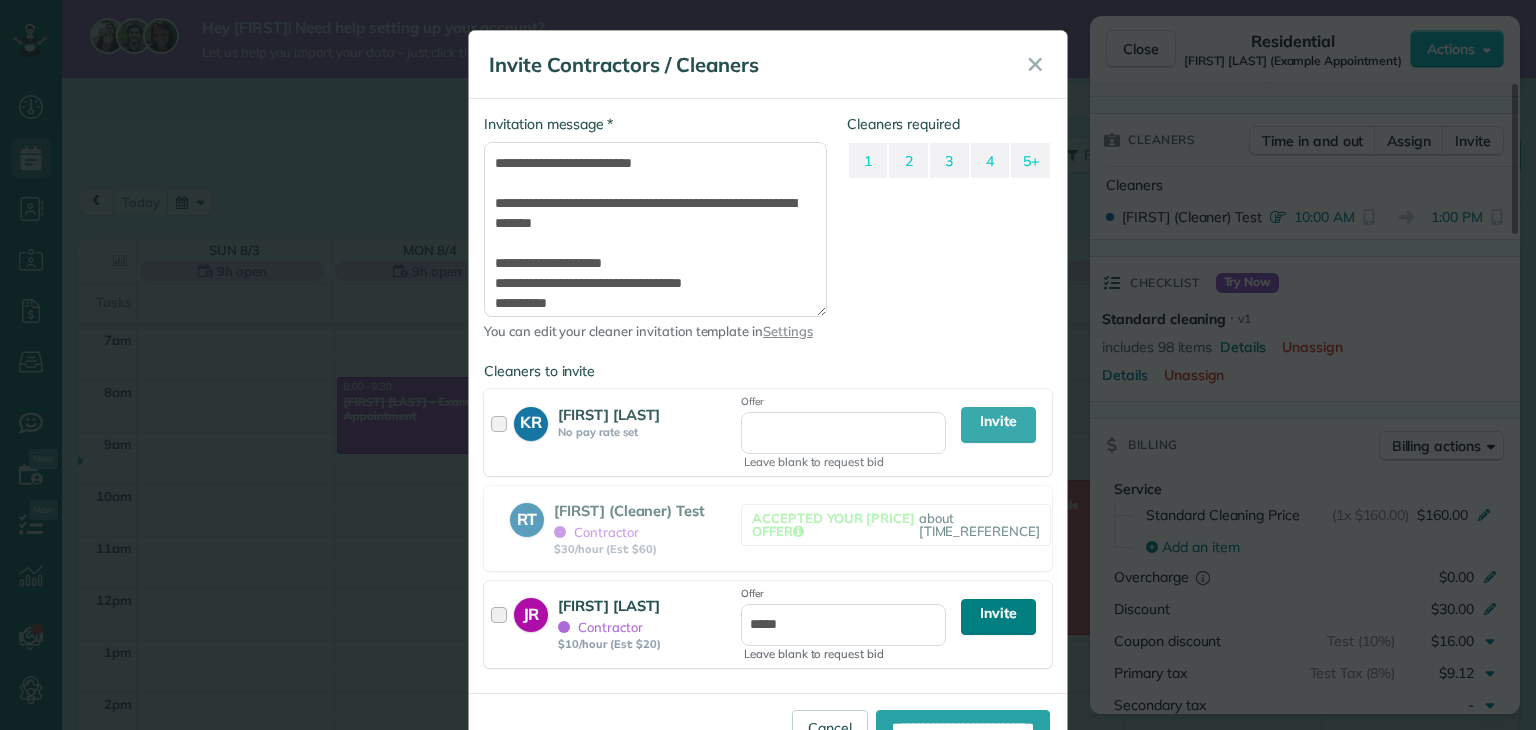 click on "Invite" at bounding box center (998, 617) 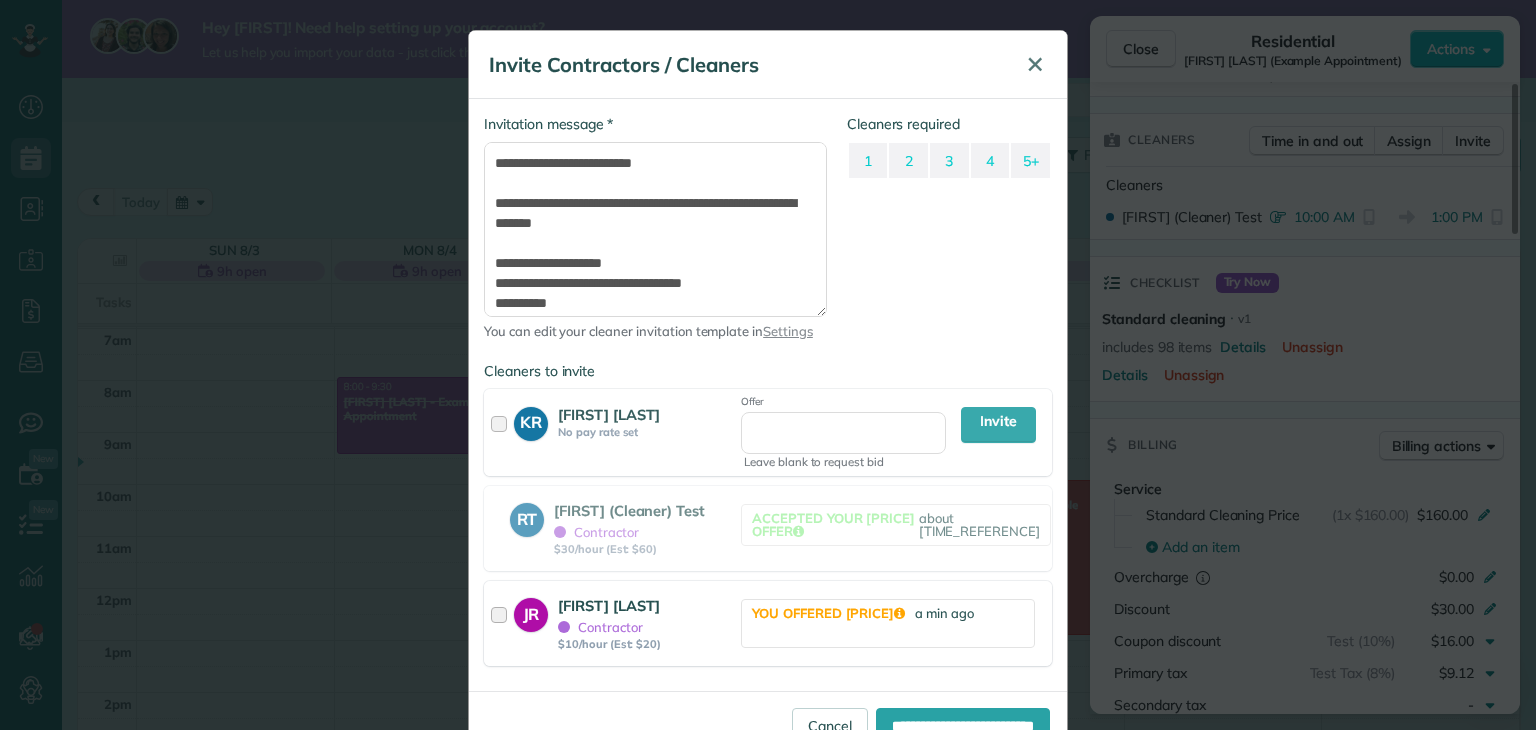 click on "✕" at bounding box center [1035, 64] 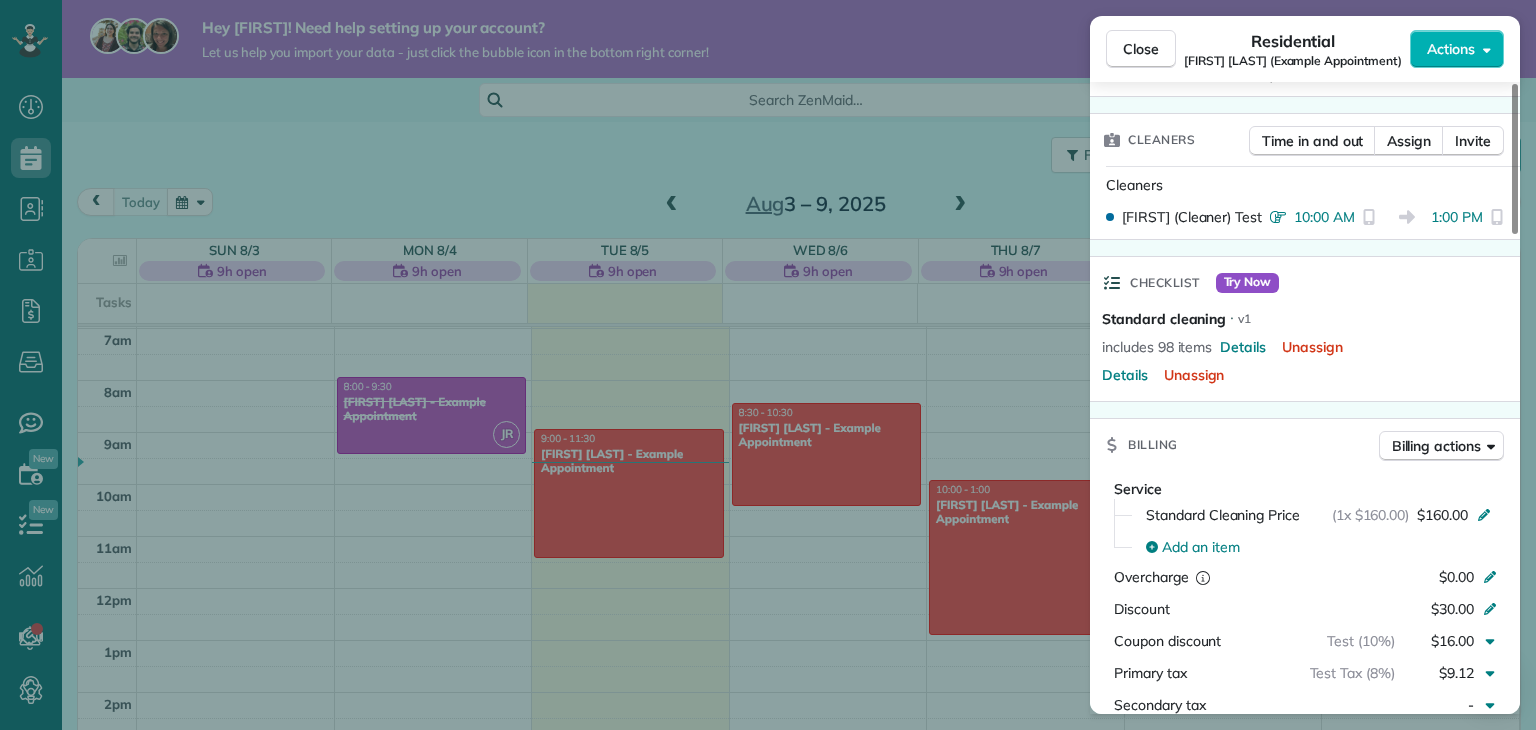 scroll, scrollTop: 702, scrollLeft: 0, axis: vertical 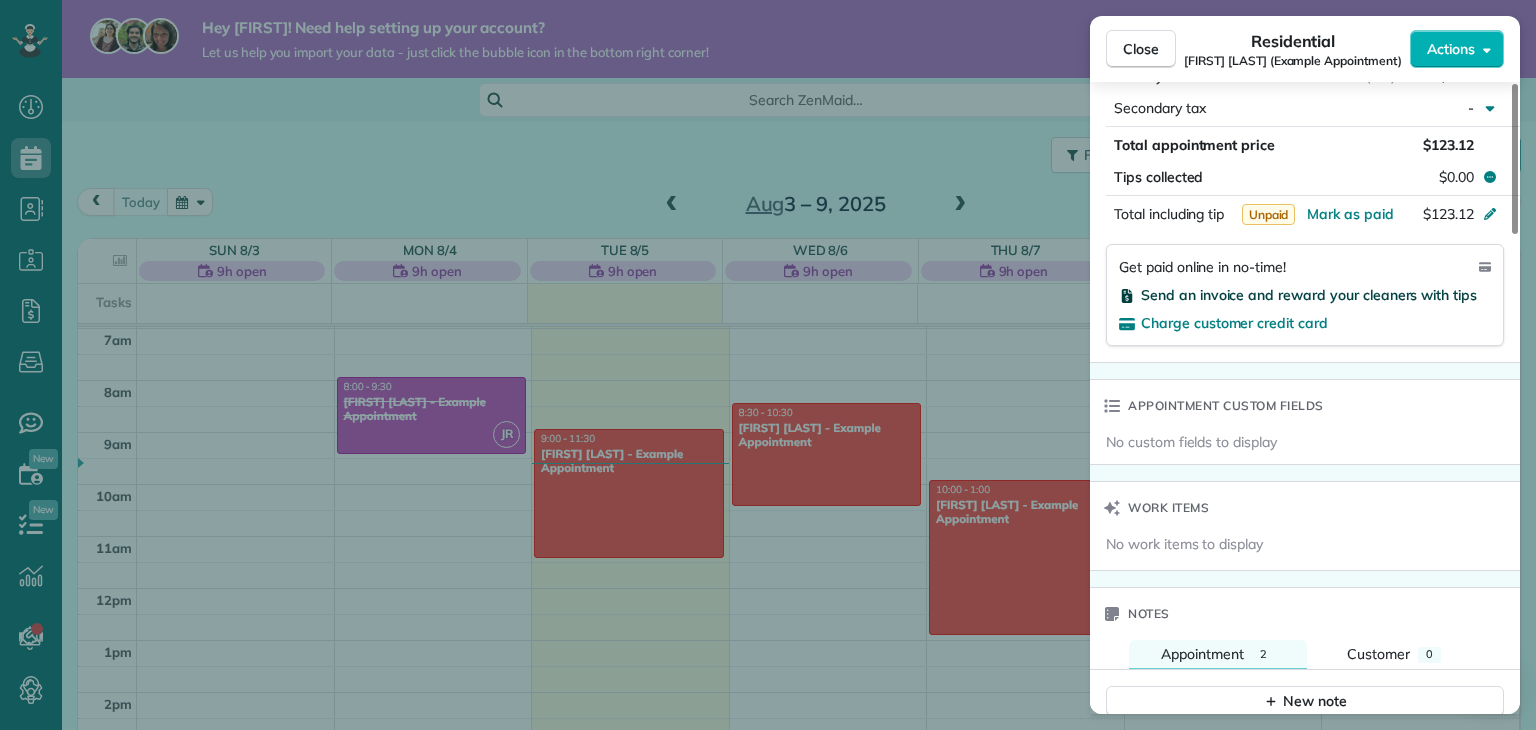 click on "Send an invoice and reward your cleaners with tips" at bounding box center [1309, 295] 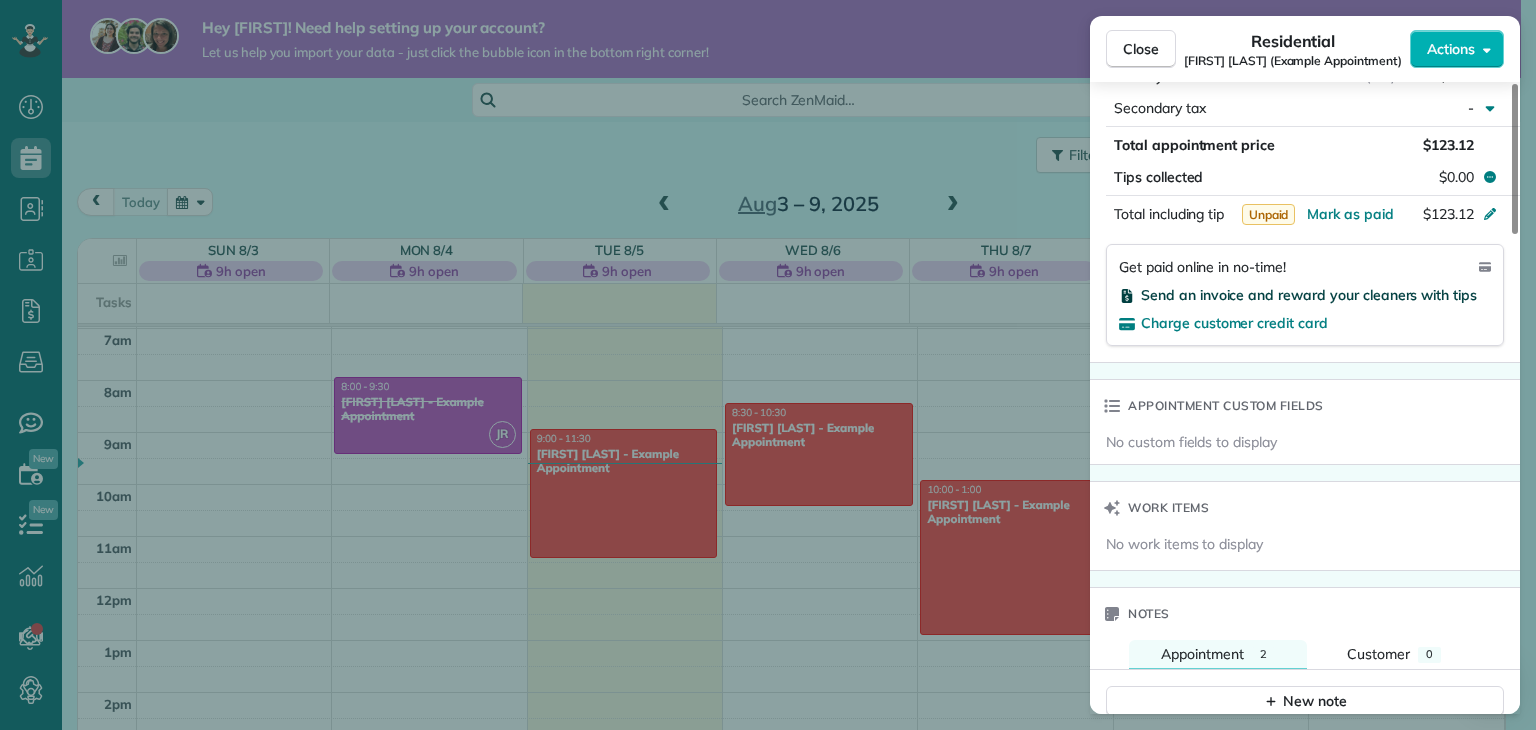 click on "Send an invoice and reward your cleaners with tips" at bounding box center (1309, 295) 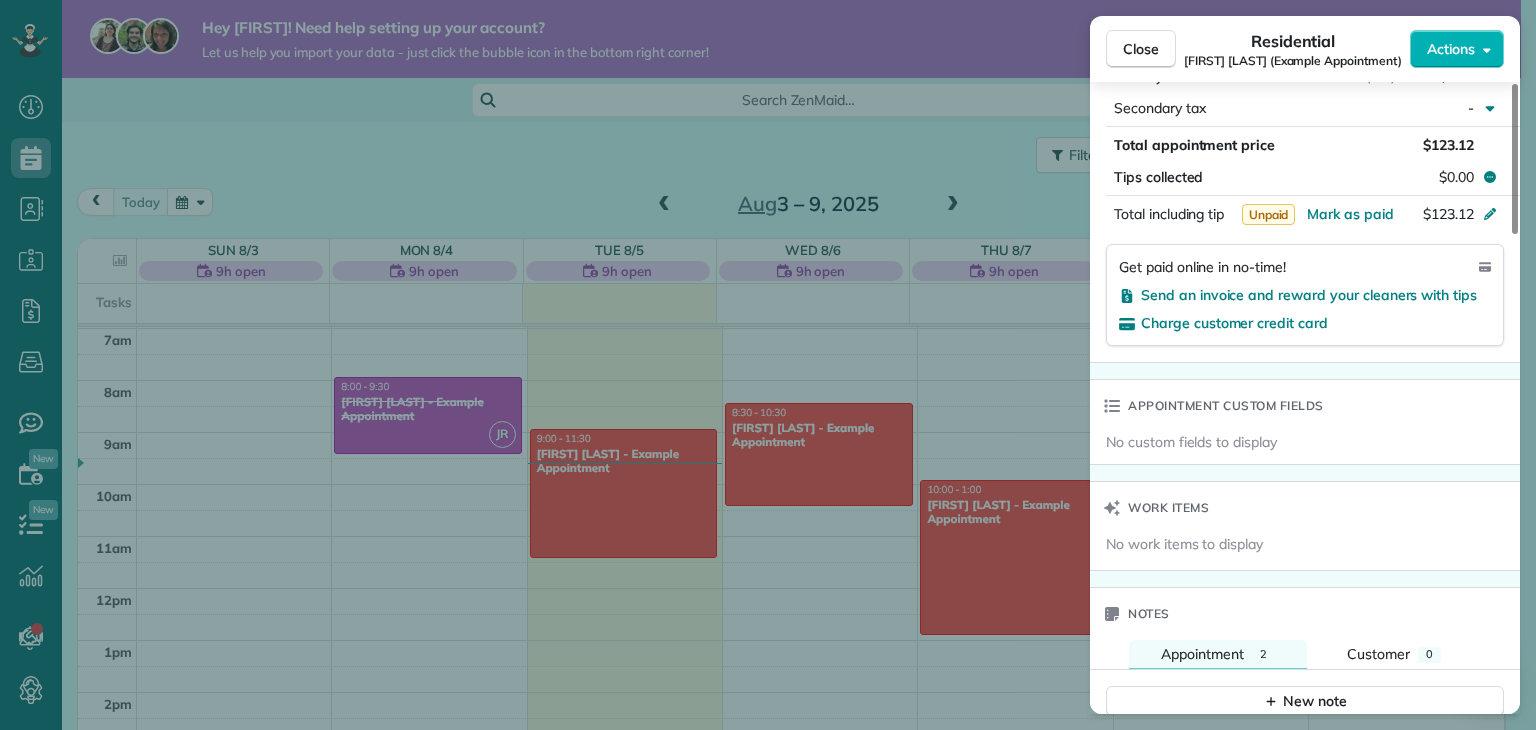 scroll, scrollTop: 998, scrollLeft: 0, axis: vertical 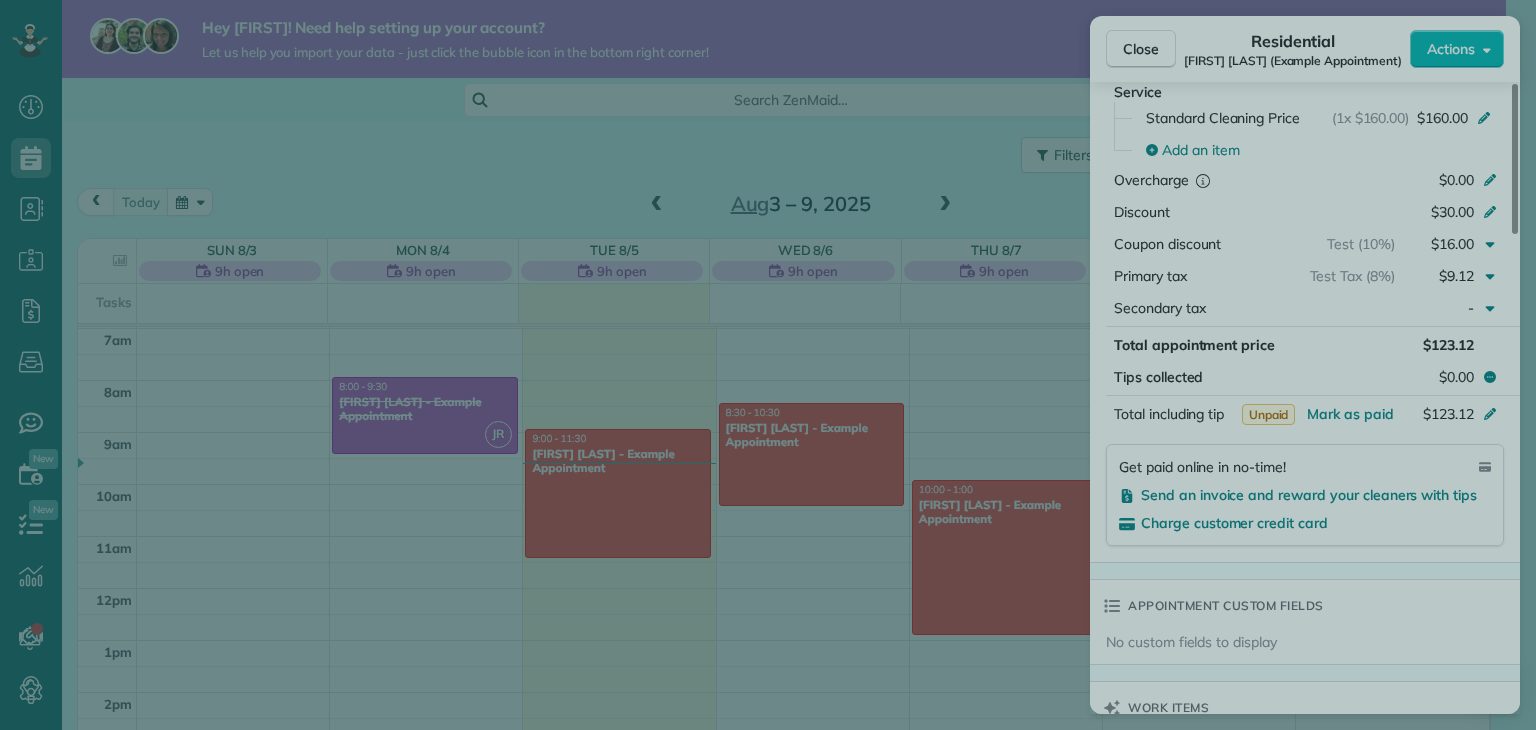 click at bounding box center (768, 365) 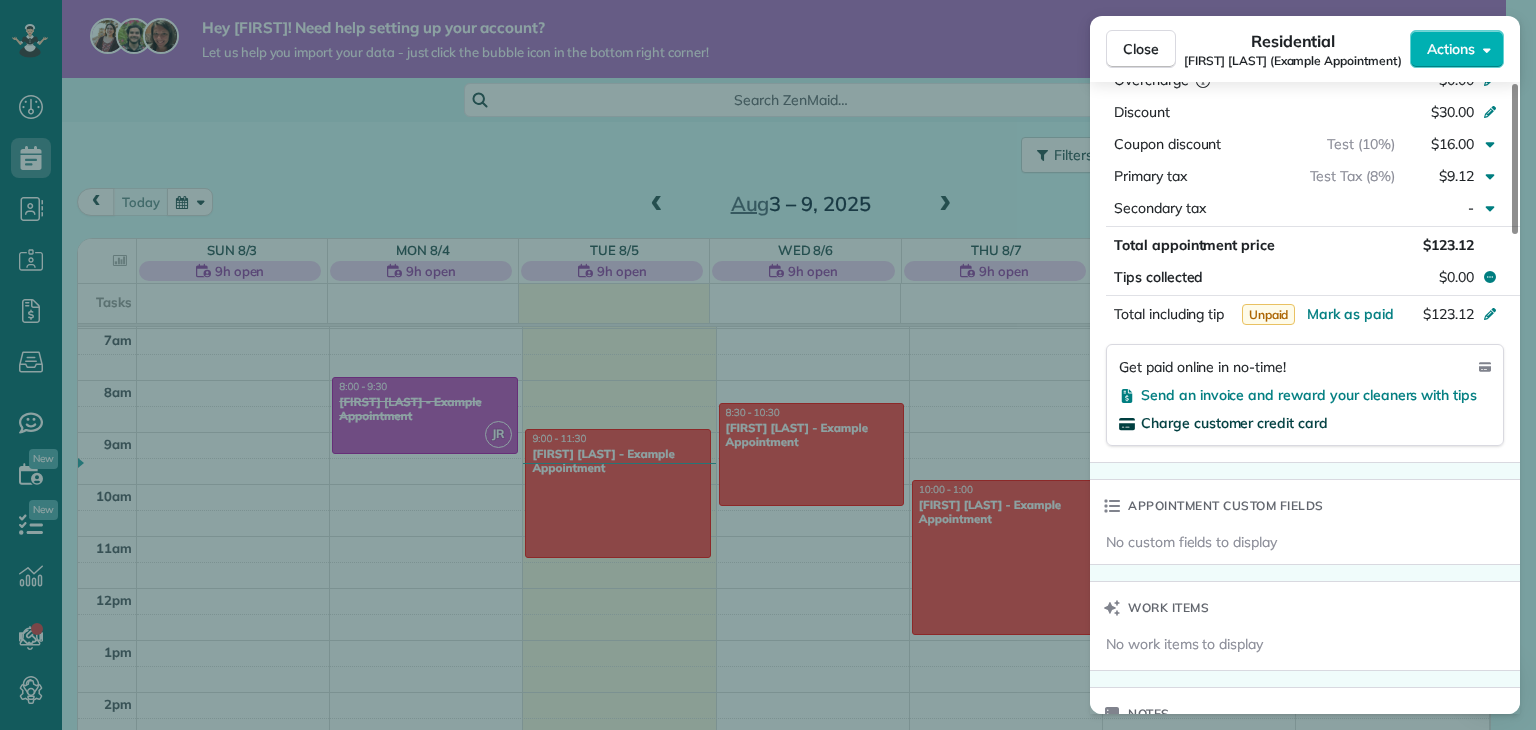 scroll, scrollTop: 998, scrollLeft: 0, axis: vertical 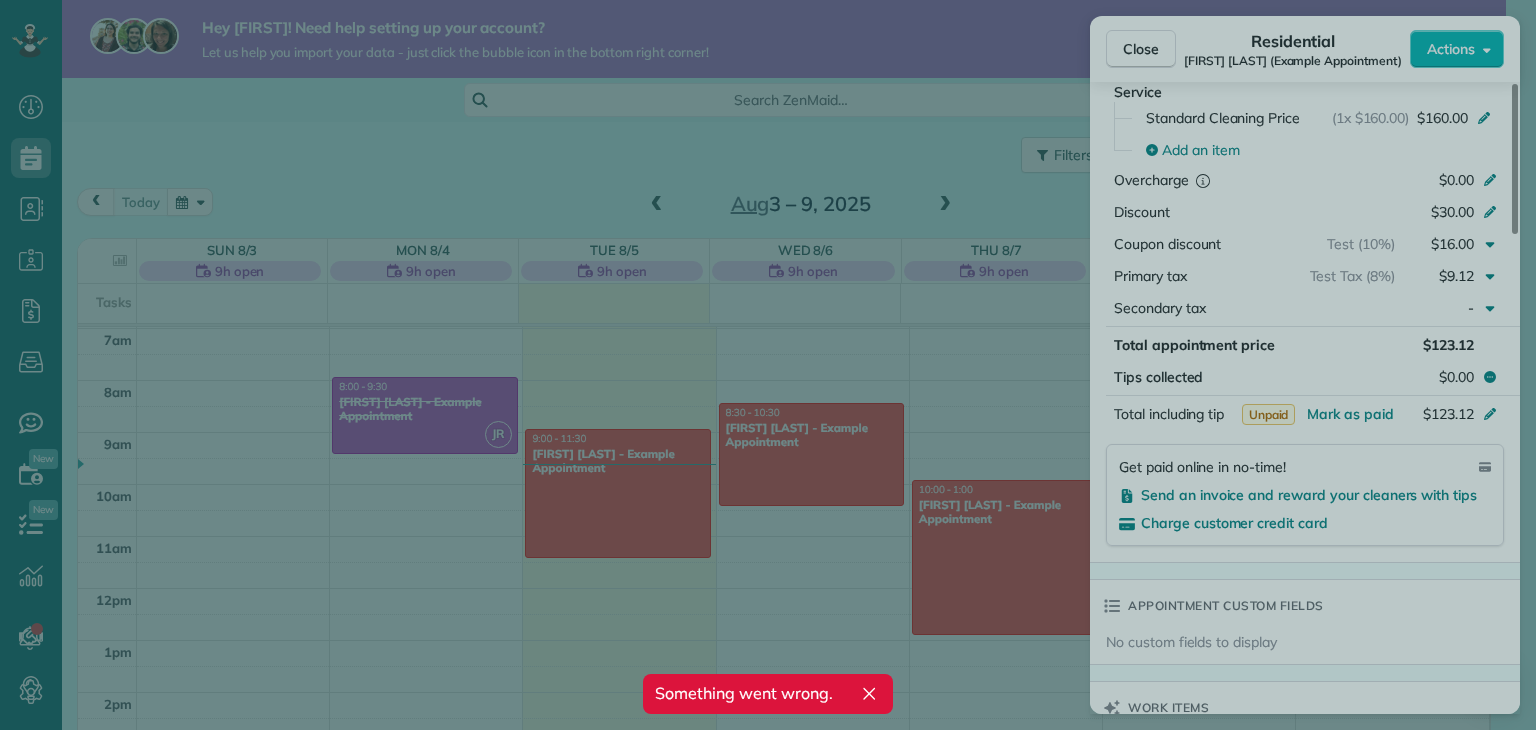 click 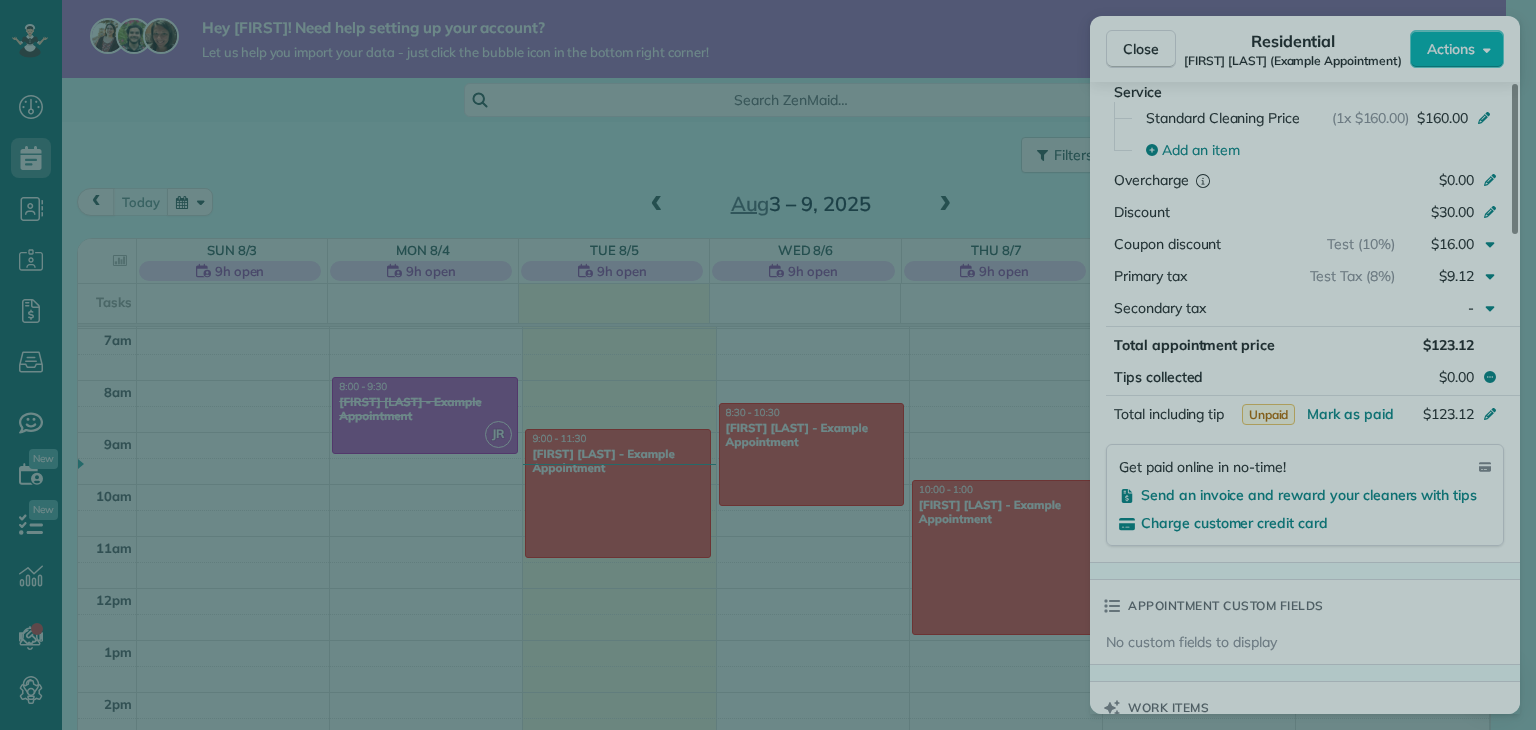 click at bounding box center (768, 365) 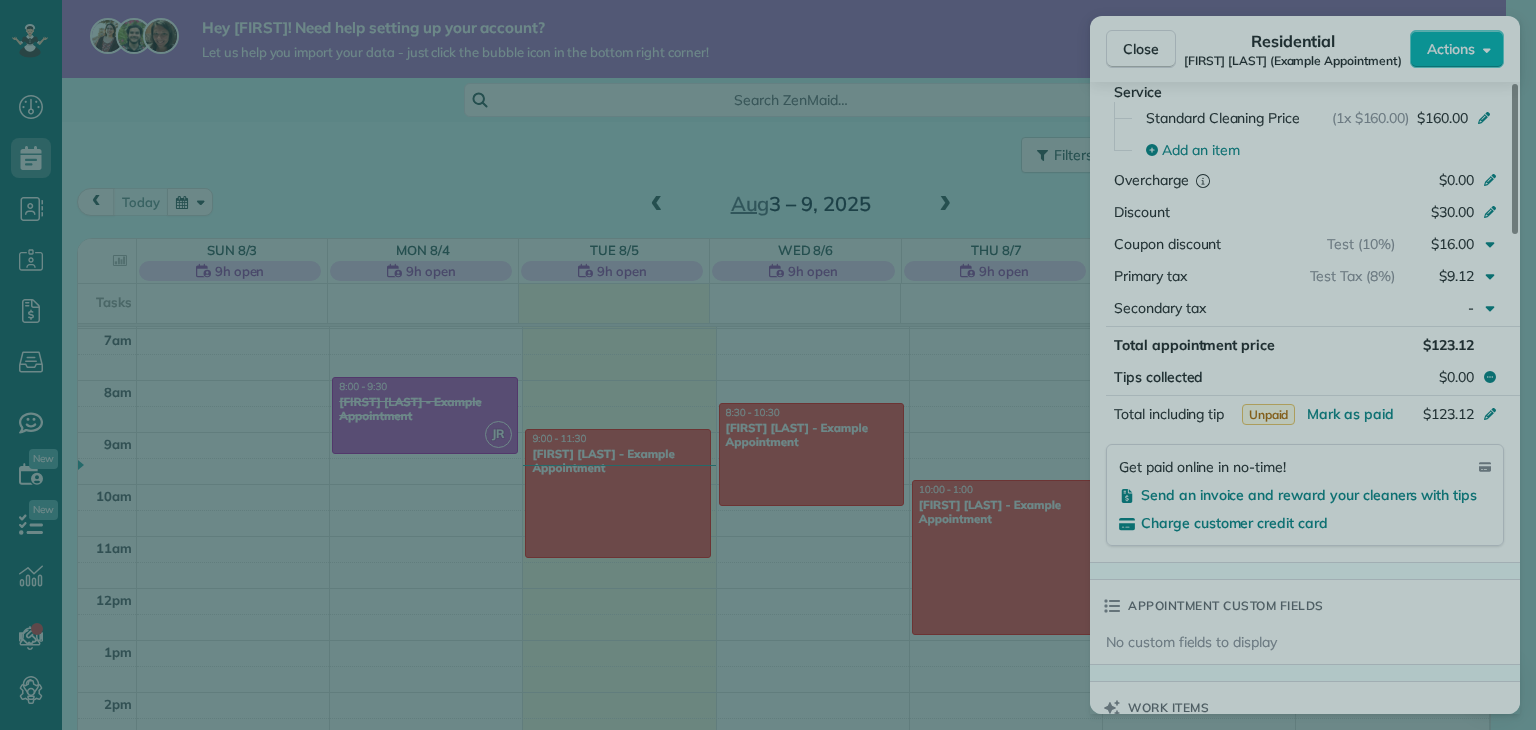 click at bounding box center [768, 365] 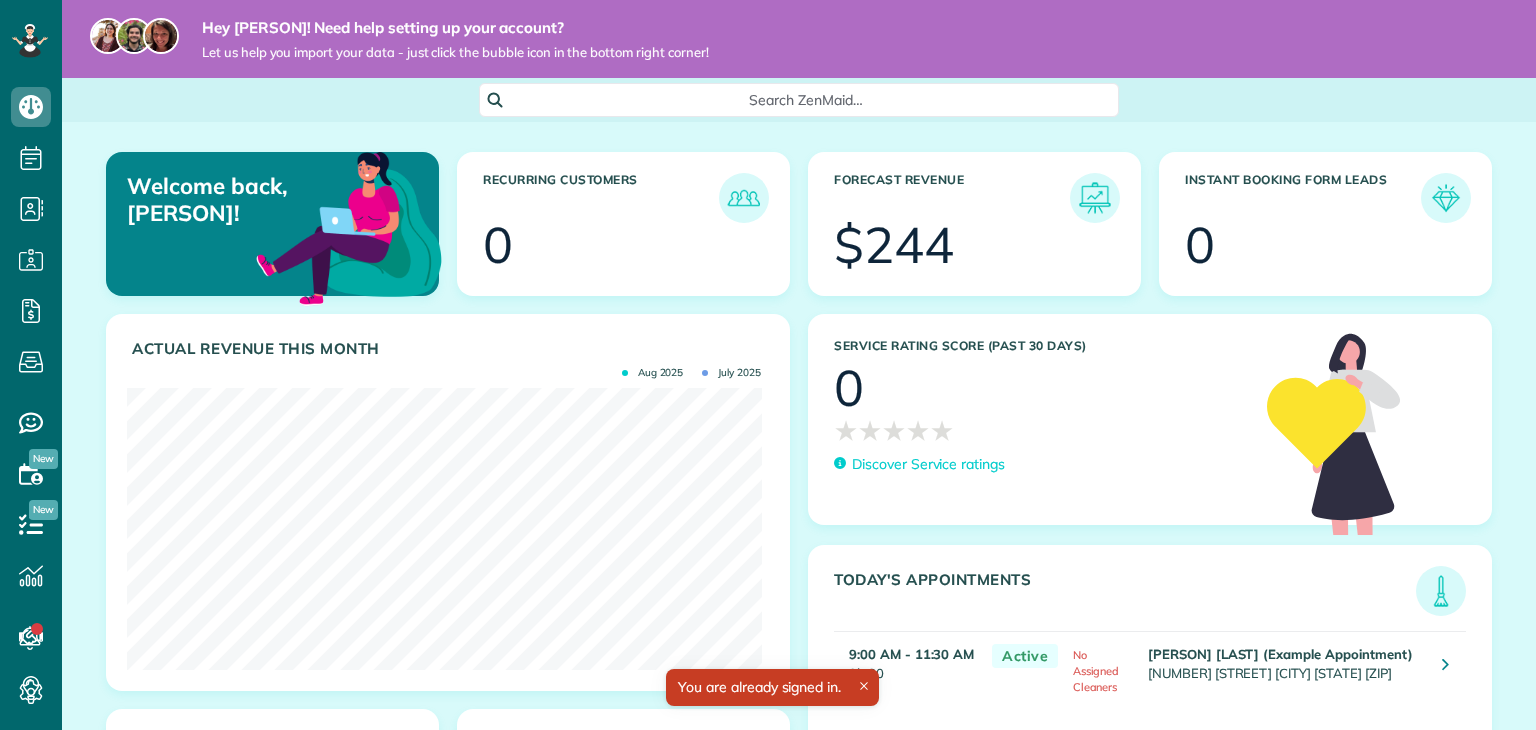scroll, scrollTop: 0, scrollLeft: 0, axis: both 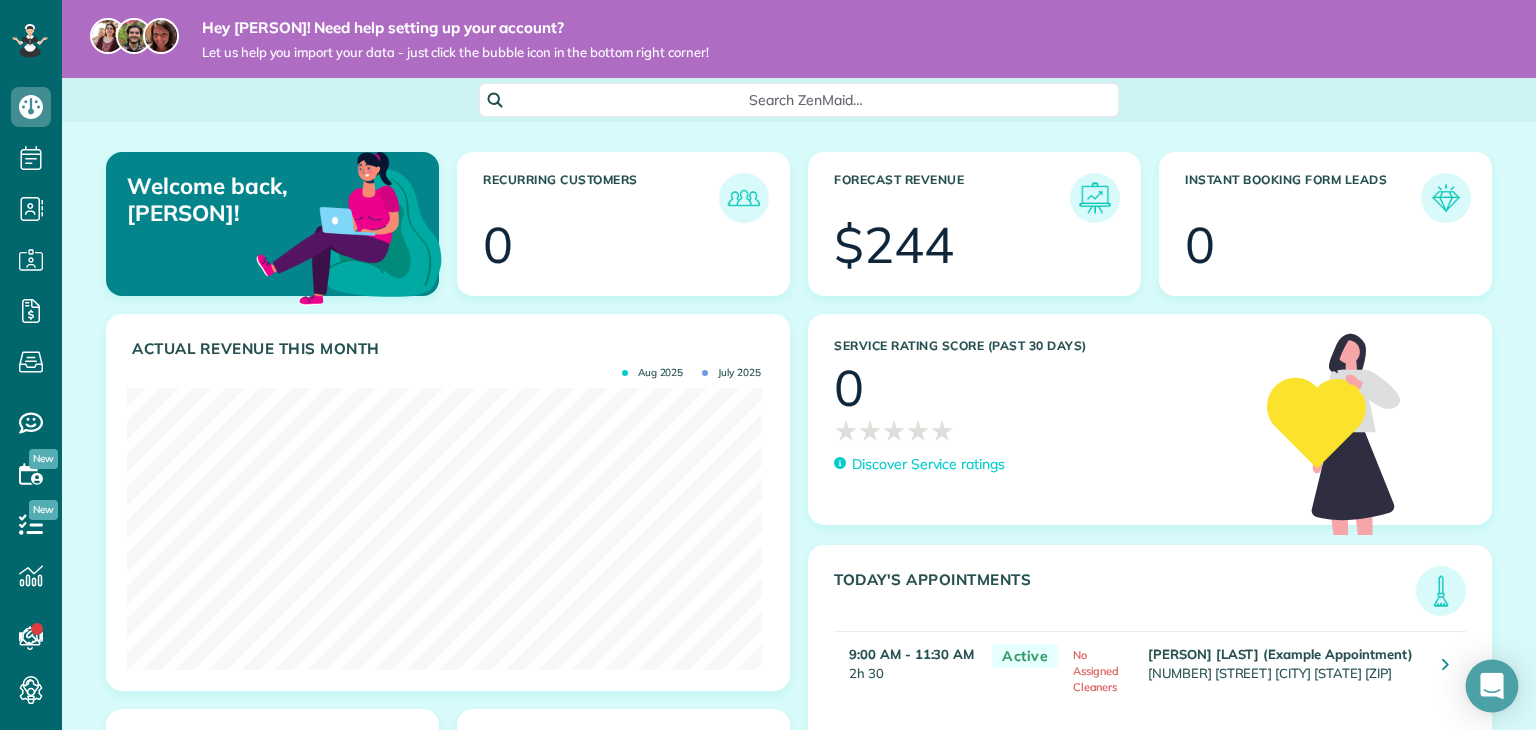 click 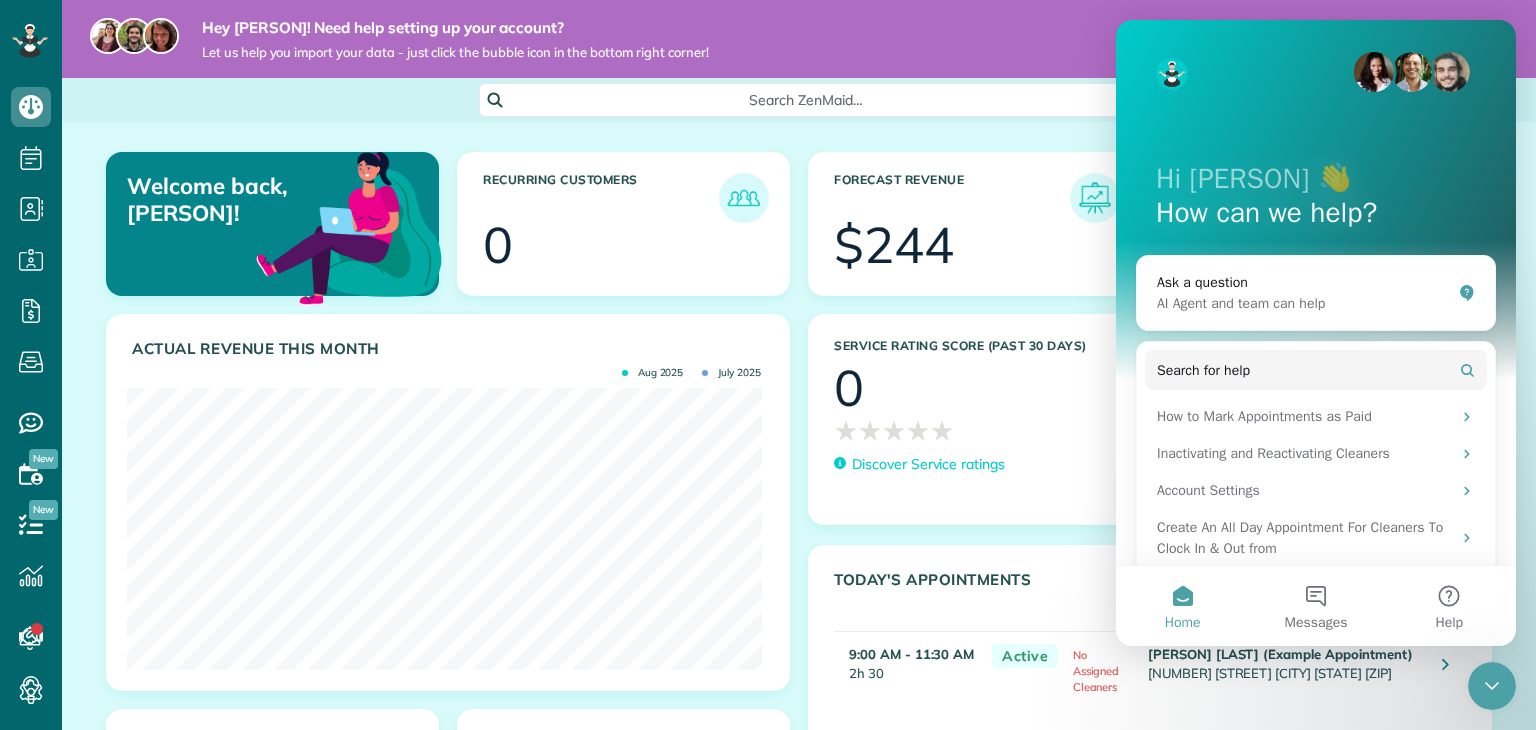 scroll, scrollTop: 0, scrollLeft: 0, axis: both 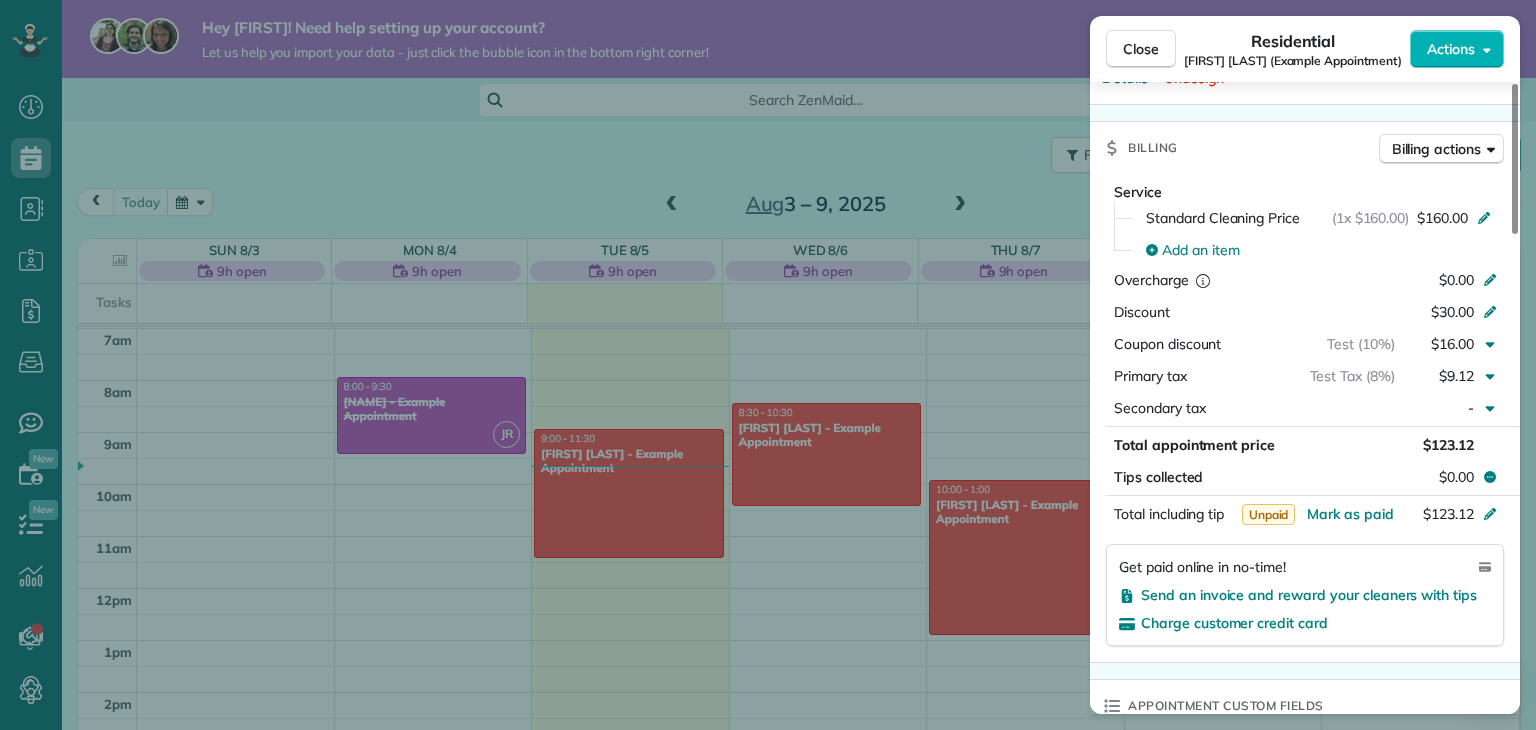 click on "Close Residential Chris Schwab (Example Appointment) Actions This appointment is linked to  Payroll ID #2 .   If you make changes to this appointment make sure the payroll reflects the new information. Status Active Chris Schwab (Example Appointment) · Open profile No phone number on record Add phone number food.rkclicks@gmail.com Copy View Details Residential viernes, agosto 08, 2025 ( in 3 days ) 8:00 AM 10:00 AM 2 hours and 0 minutes One time 8920 Wilshire Boulevard Beverly Hills CA 90211 Open access information Service was not rated yet Cleaners Time in and out Assign Invite Cleaners Rohini (Cleaner)   Test 10:00 AM 1:00 PM Checklist Try Now Standard cleaning  ⋅  v1 includes 98 items Details Unassign Details Unassign Billing Billing actions Service Standard Cleaning Price (1x $160.00) $160.00 Add an item Overcharge $0.00 Discount $30.00 Coupon discount Test (10%) $16.00 Primary tax Test Tax (8%) $9.12 Secondary tax - Total appointment price $123.12 Tips collected $0.00 Unpaid Mark as paid $123.12 Notes" at bounding box center (768, 365) 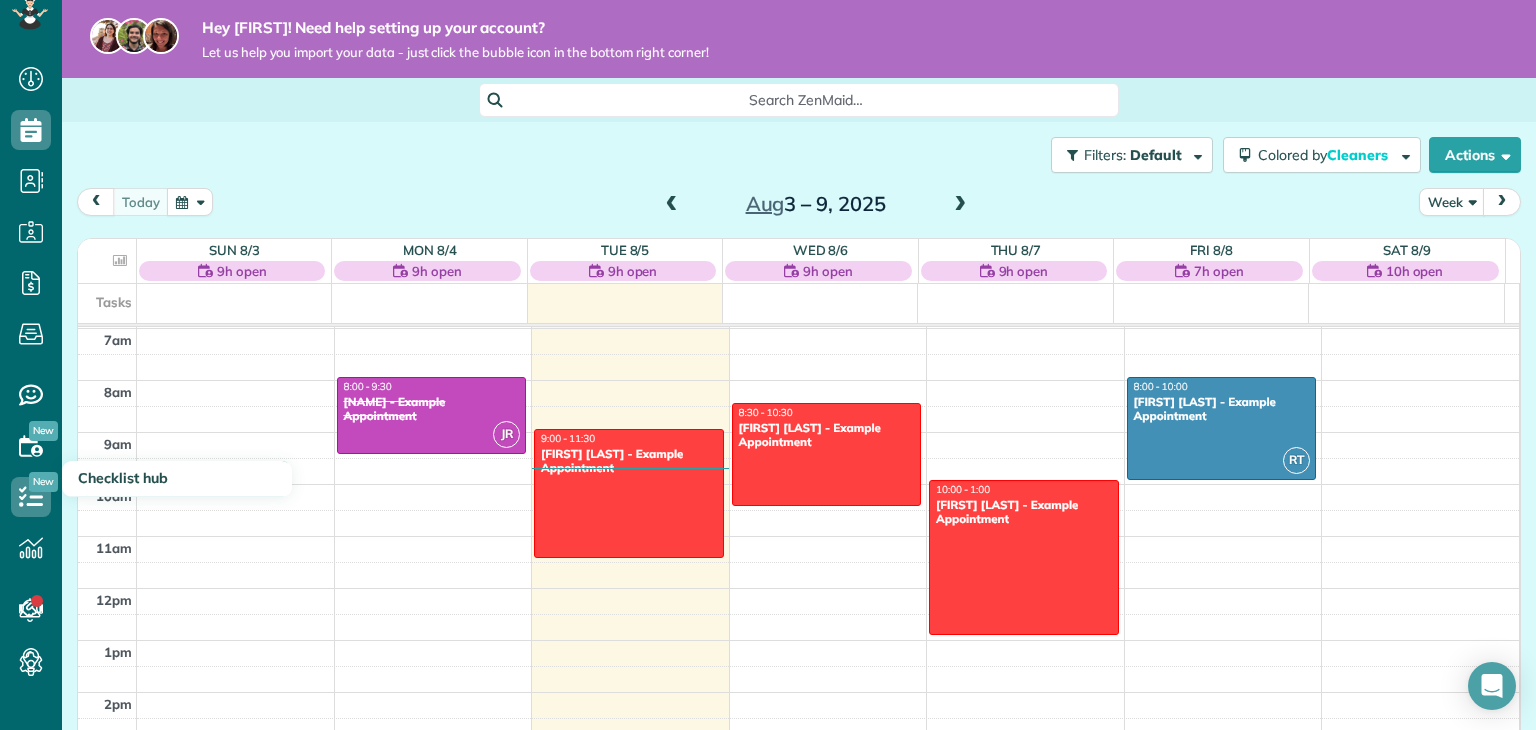 scroll, scrollTop: 44, scrollLeft: 0, axis: vertical 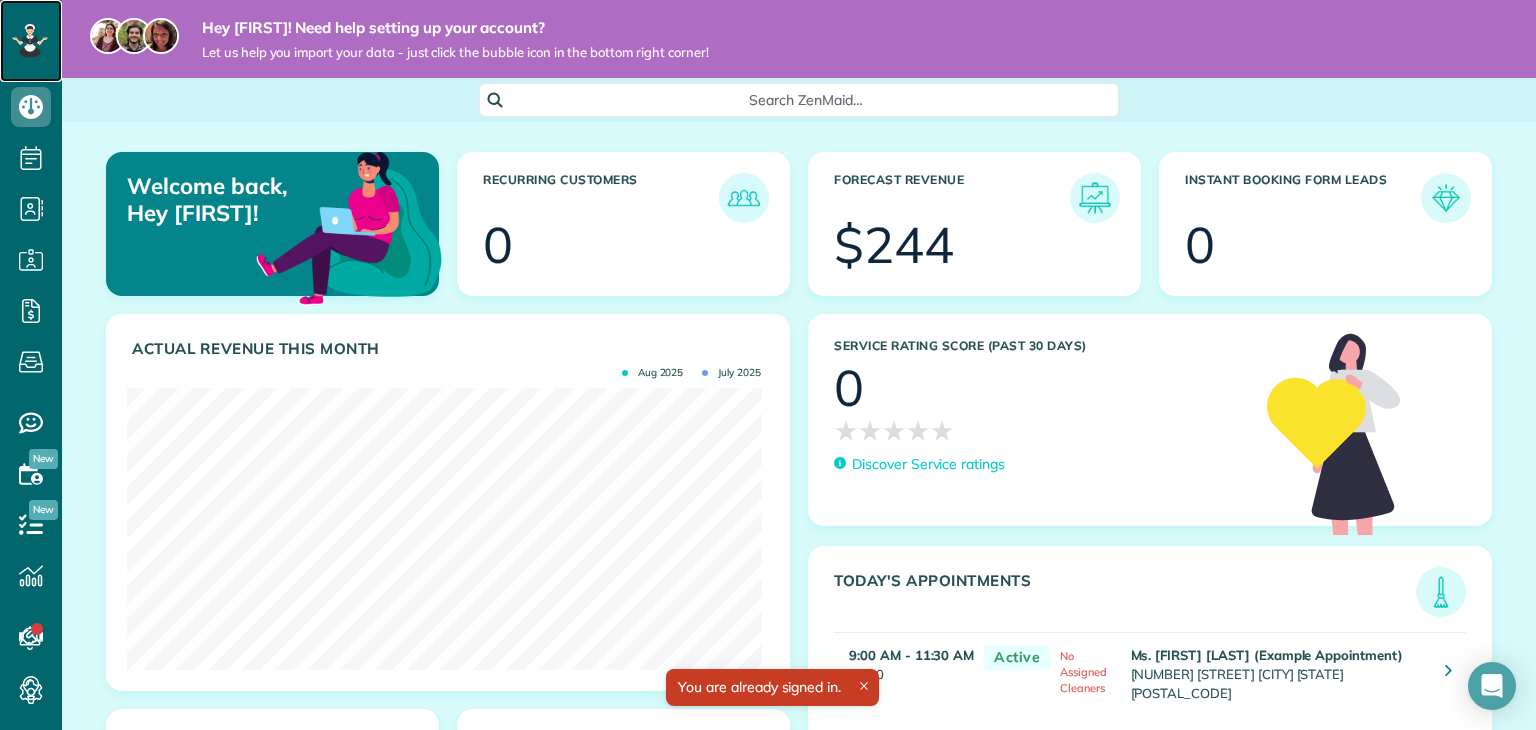 click 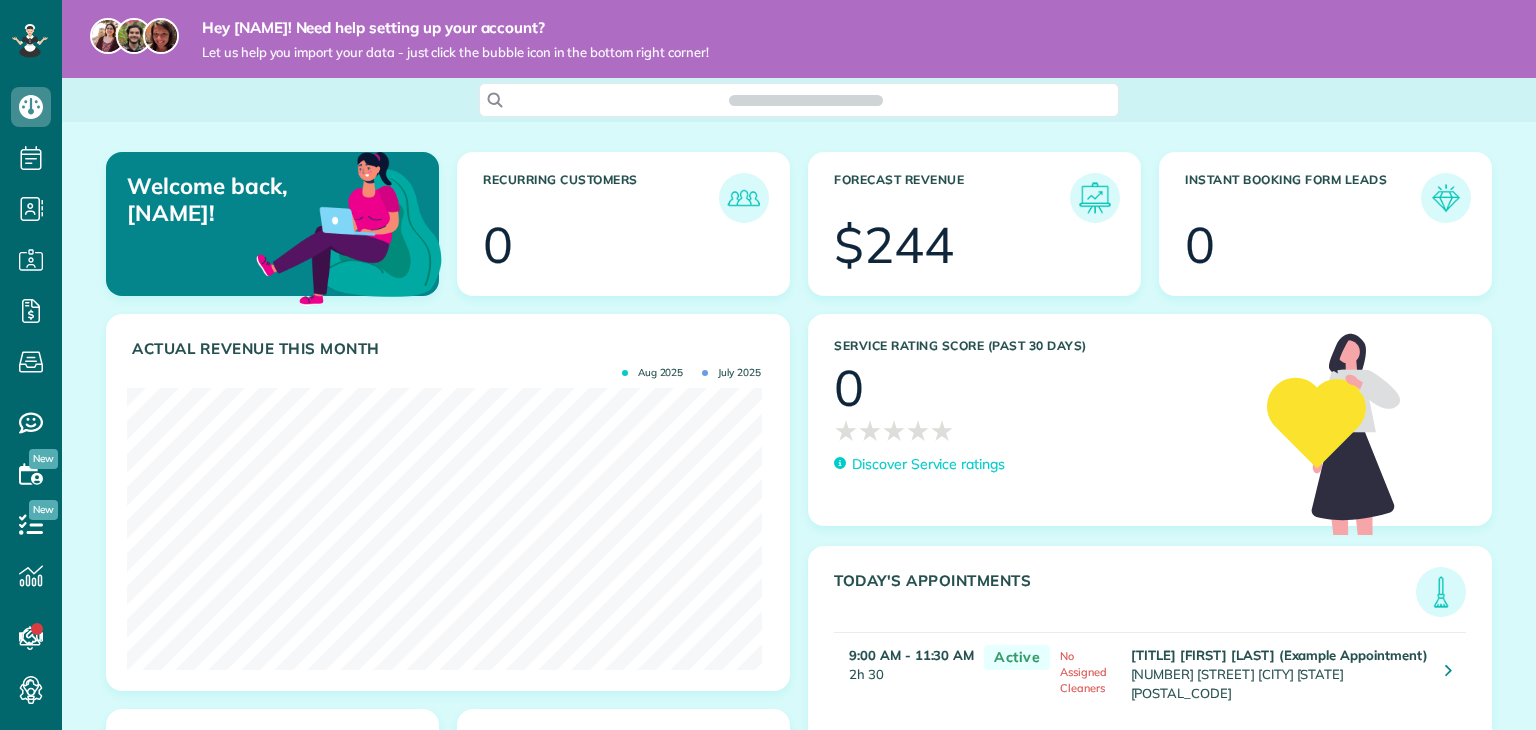 scroll, scrollTop: 0, scrollLeft: 0, axis: both 